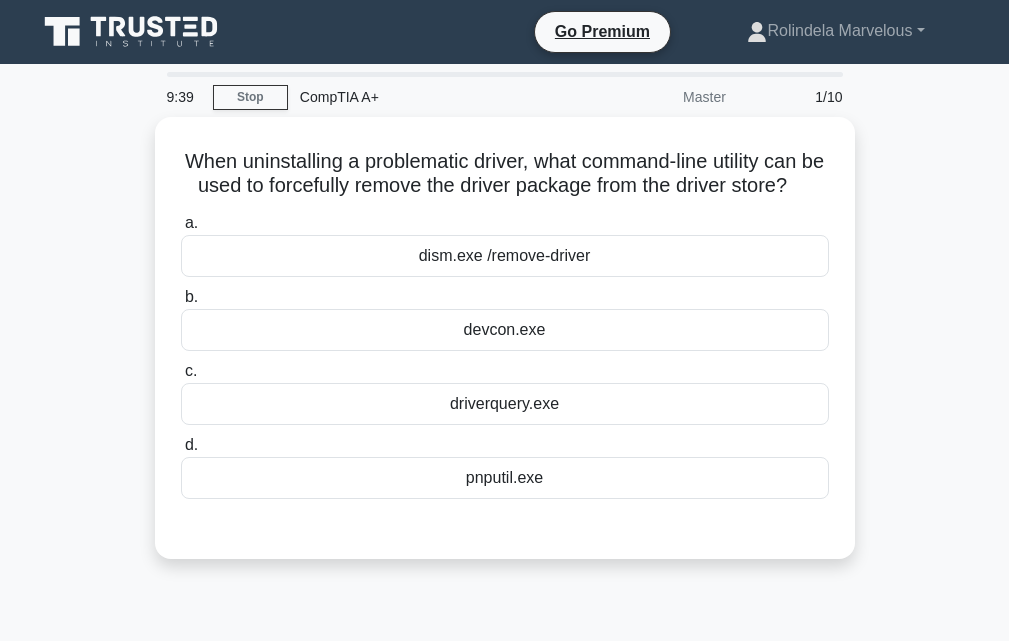 scroll, scrollTop: 0, scrollLeft: 0, axis: both 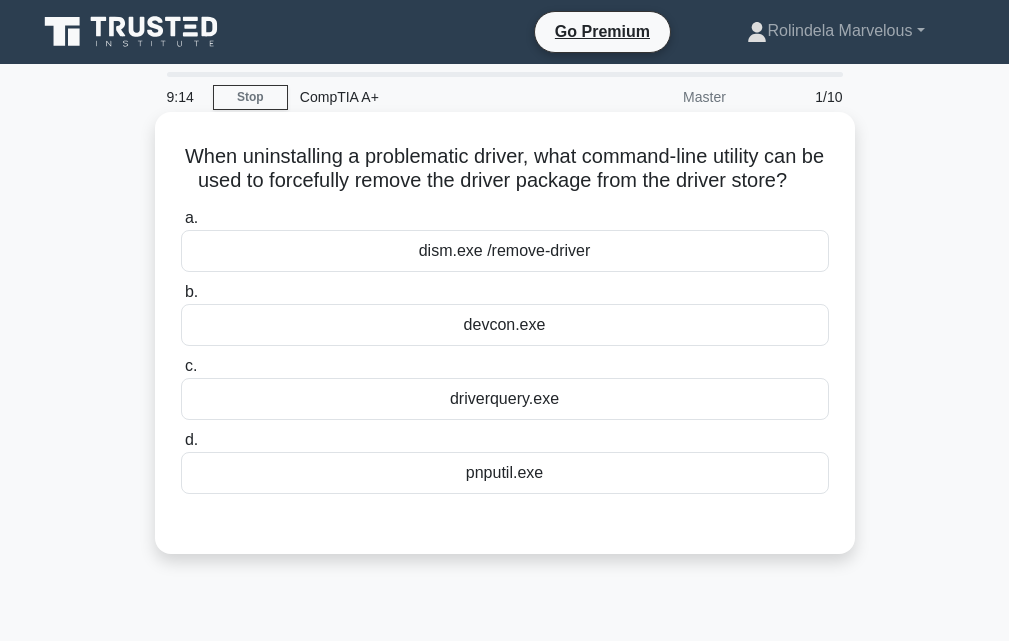 click on "dism.exe /remove-driver" at bounding box center [505, 251] 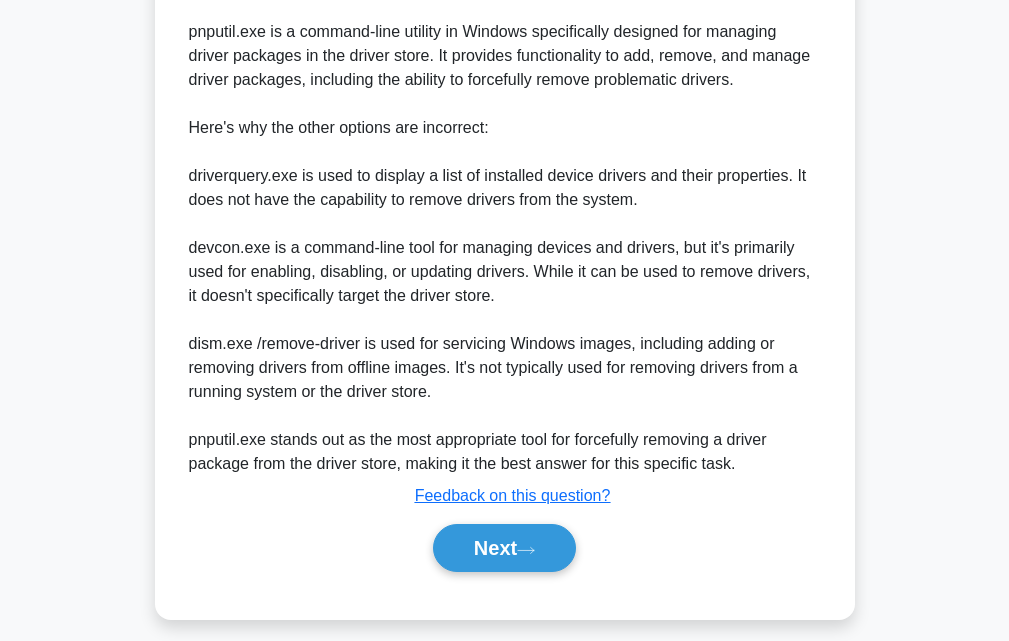 scroll, scrollTop: 642, scrollLeft: 0, axis: vertical 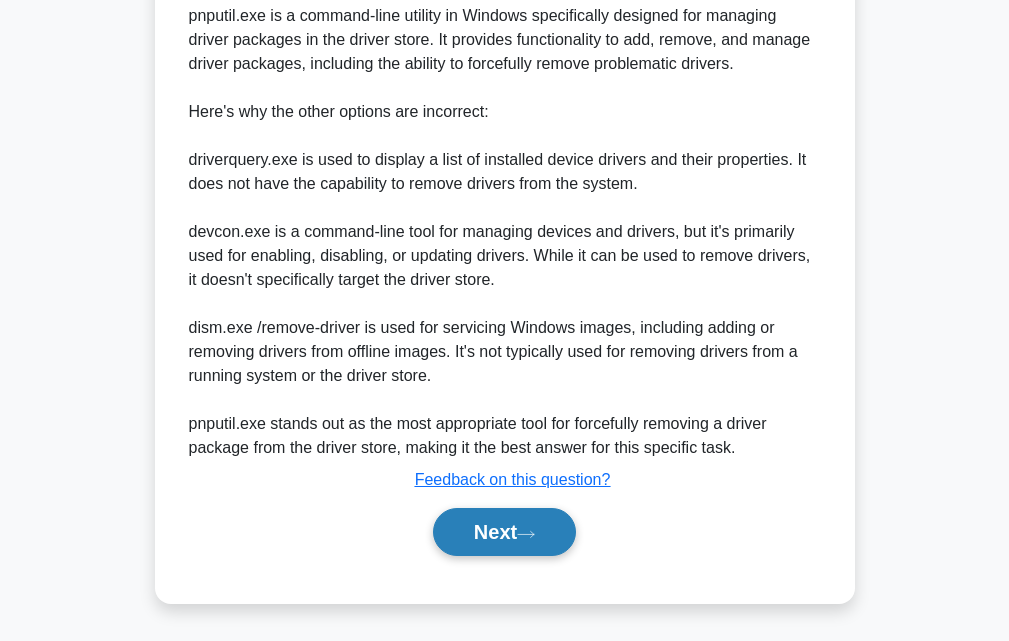 click on "Next" at bounding box center (504, 532) 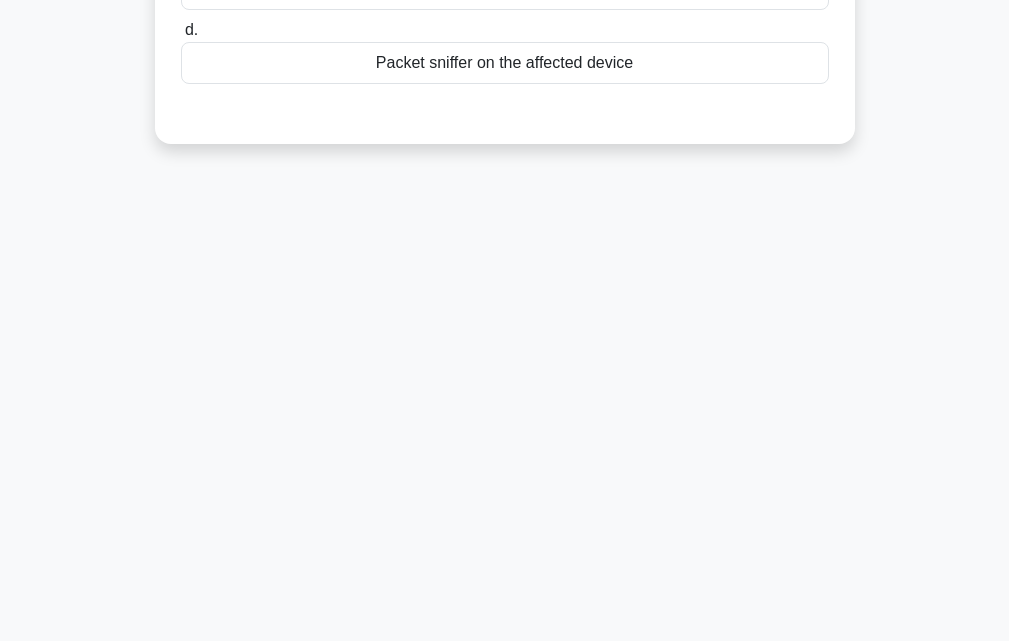 click on "7:47
Stop
CompTIA A+
Master
2/10
A network administrator notices that packets are being dropped intermittently on a specific switch port. What tool would be most effective for diagnosing this issue?
.spinner_0XTQ{transform-origin:center;animation:spinner_y6GP .75s linear infinite}@keyframes spinner_y6GP{100%{transform:rotate(360deg)}}
a.
b. c. d." at bounding box center [505, 133] 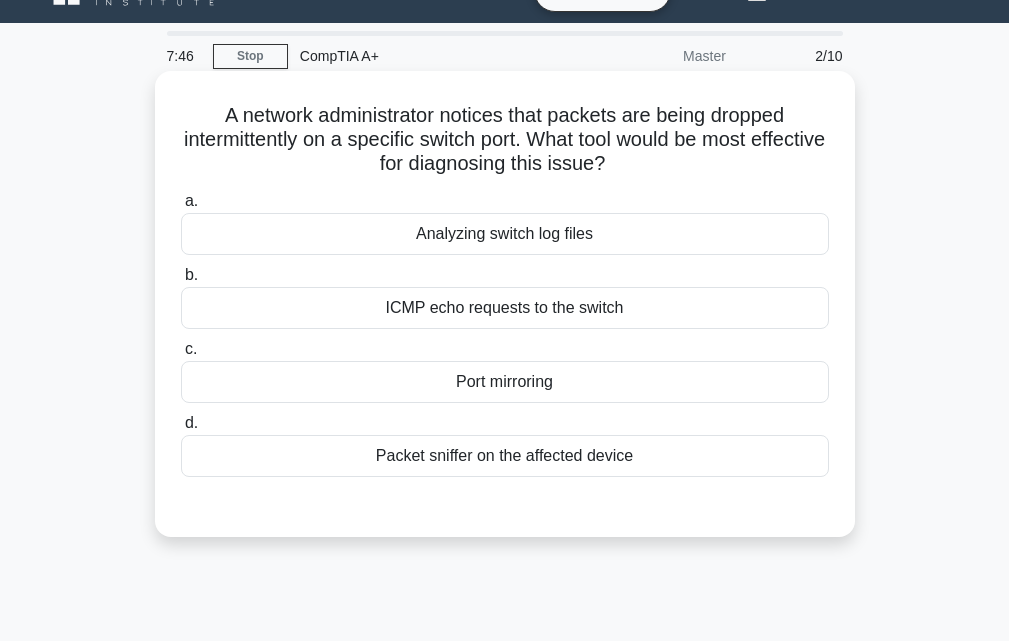 scroll, scrollTop: 0, scrollLeft: 0, axis: both 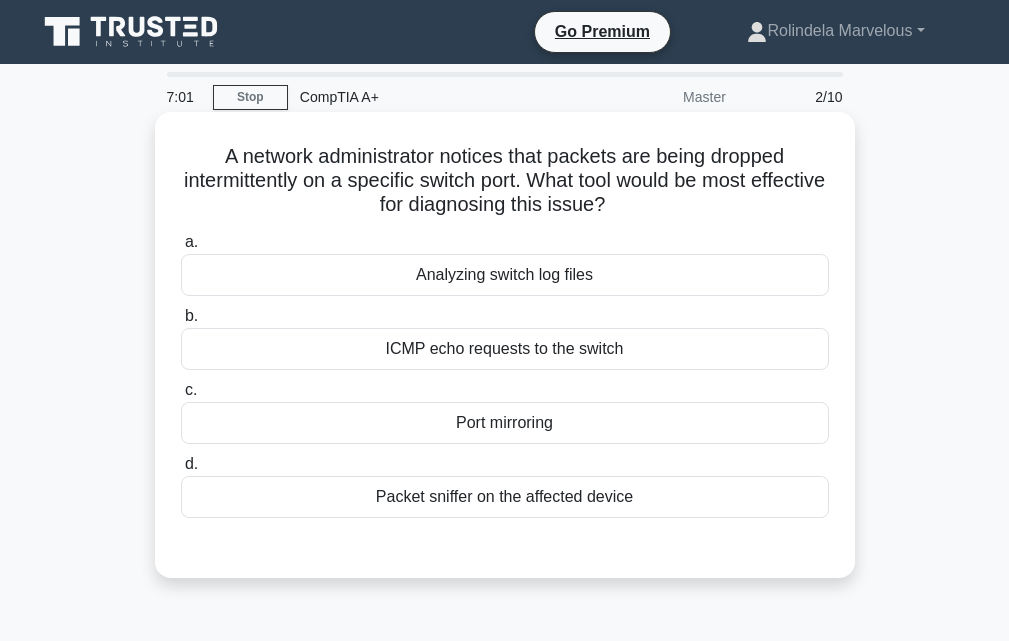 click on "Packet sniffer on the affected device" at bounding box center (505, 497) 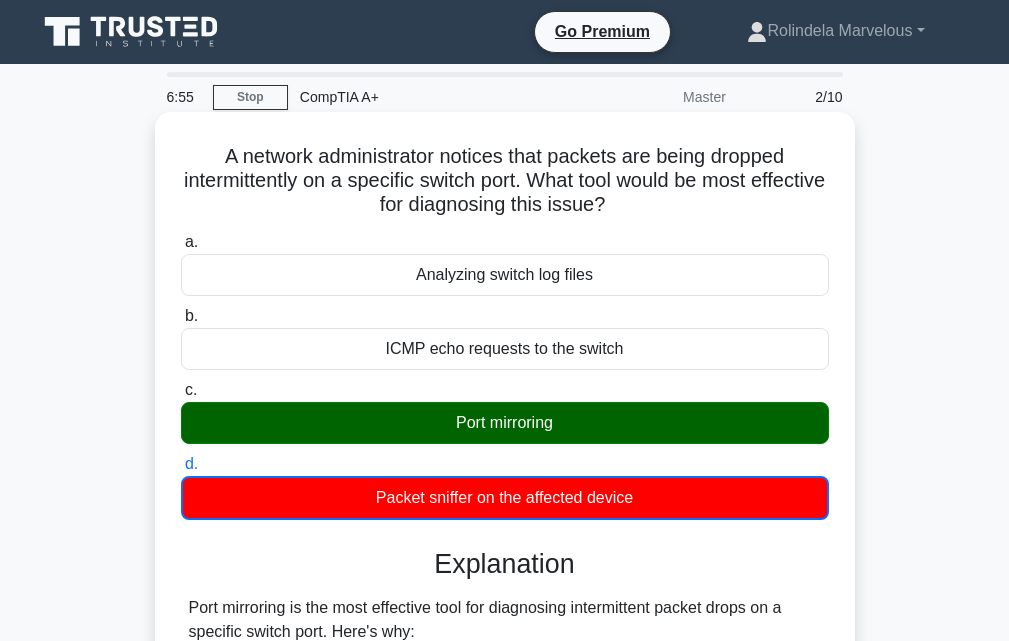 click on "Port mirroring" at bounding box center [505, 423] 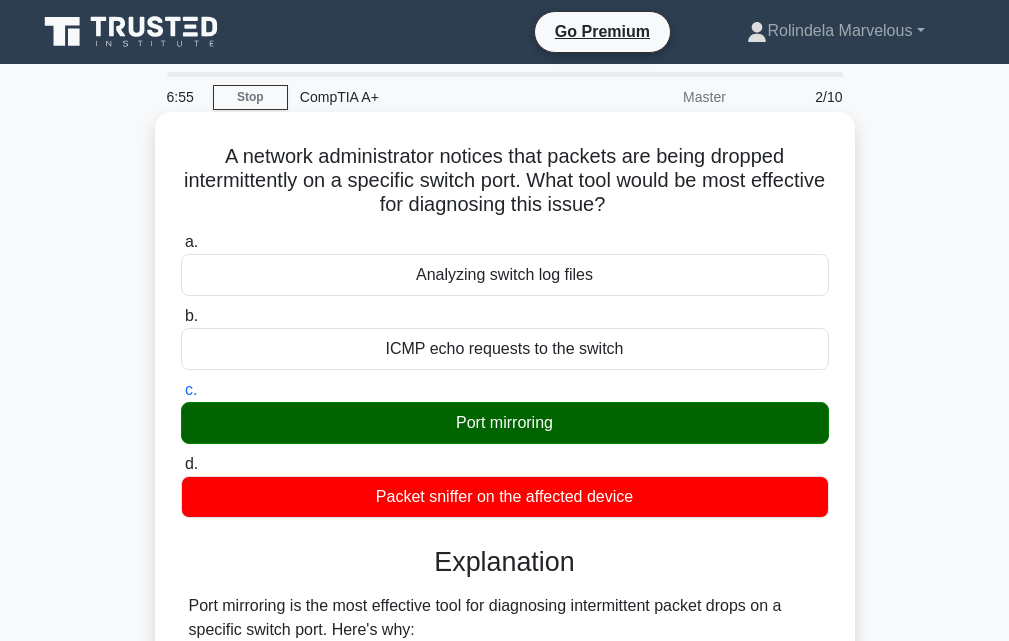 click on "Port mirroring" at bounding box center (505, 423) 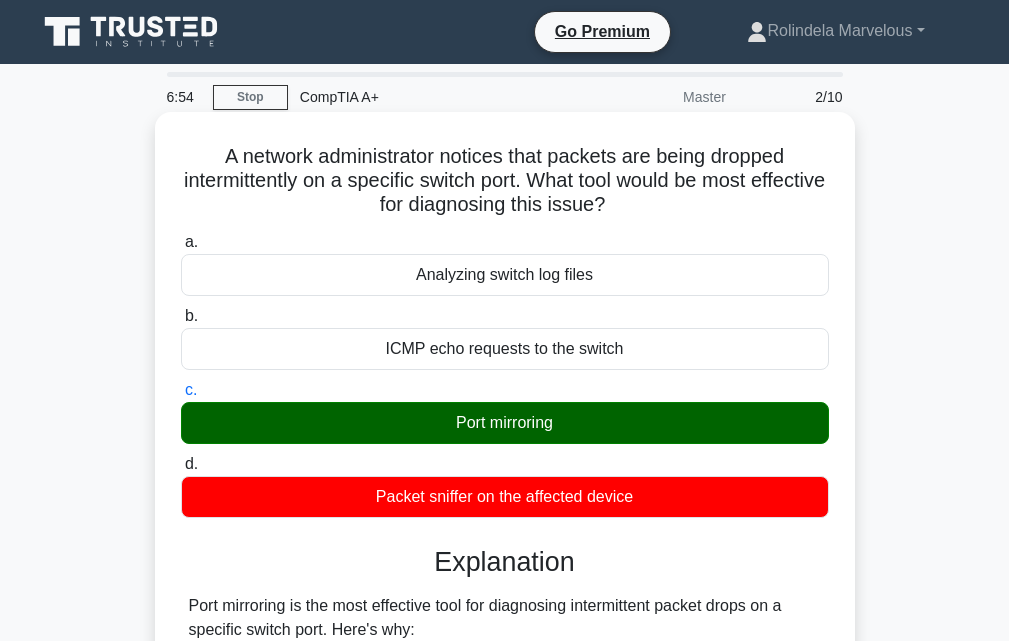 click on "Port mirroring" at bounding box center [505, 423] 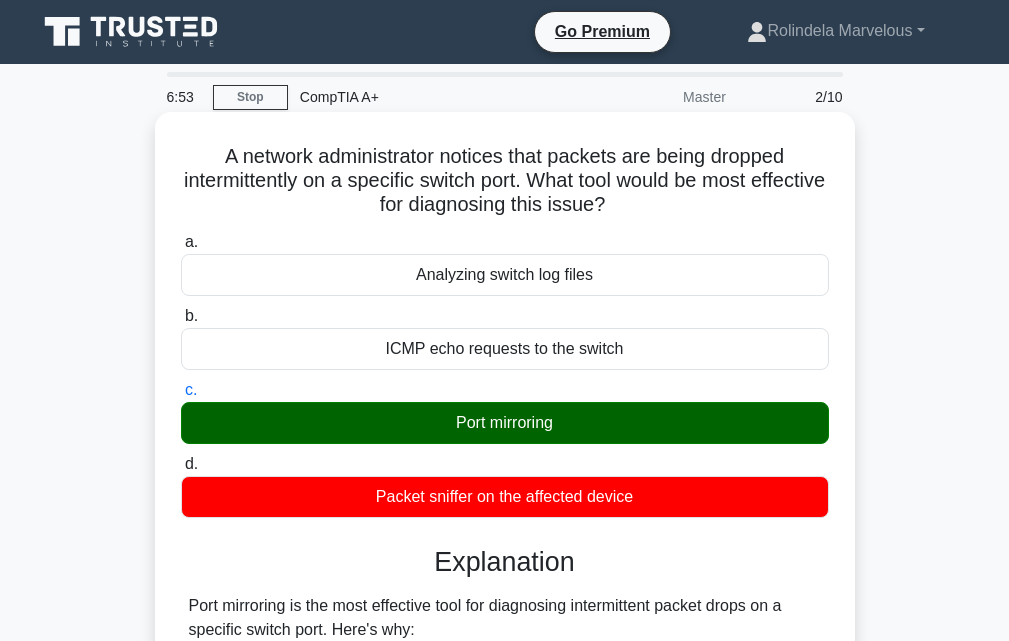 click on "Port mirroring" at bounding box center [505, 423] 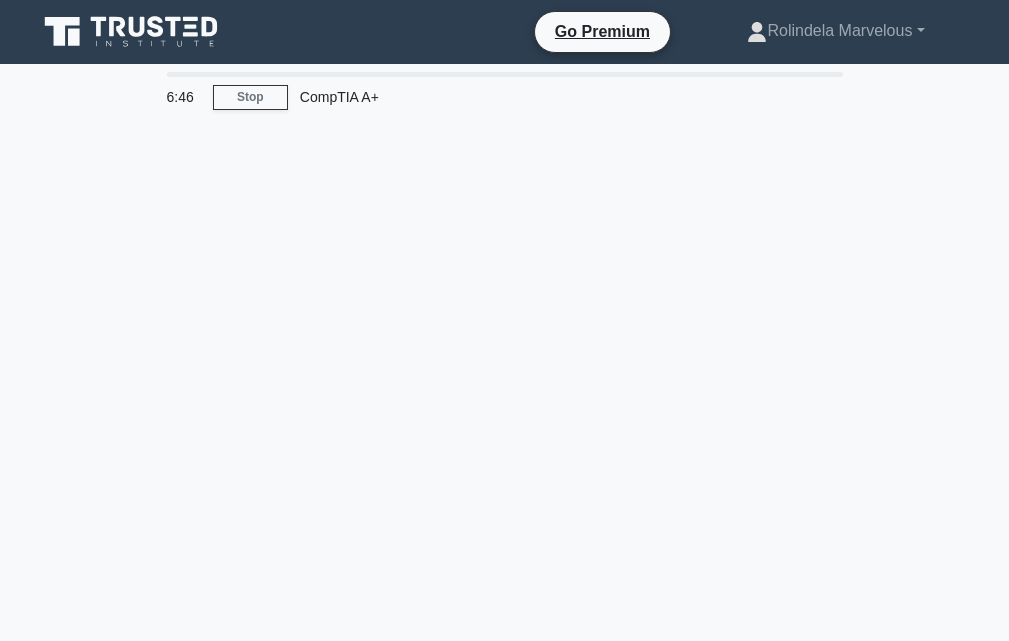 scroll, scrollTop: 0, scrollLeft: 0, axis: both 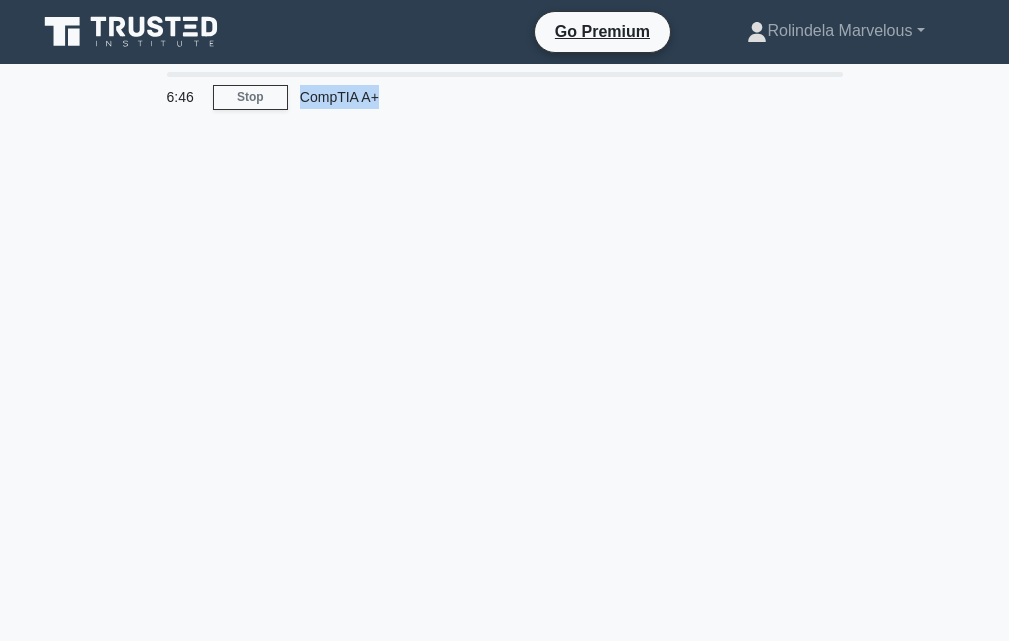 click on "6:46
Stop
CompTIA A+" at bounding box center (505, 572) 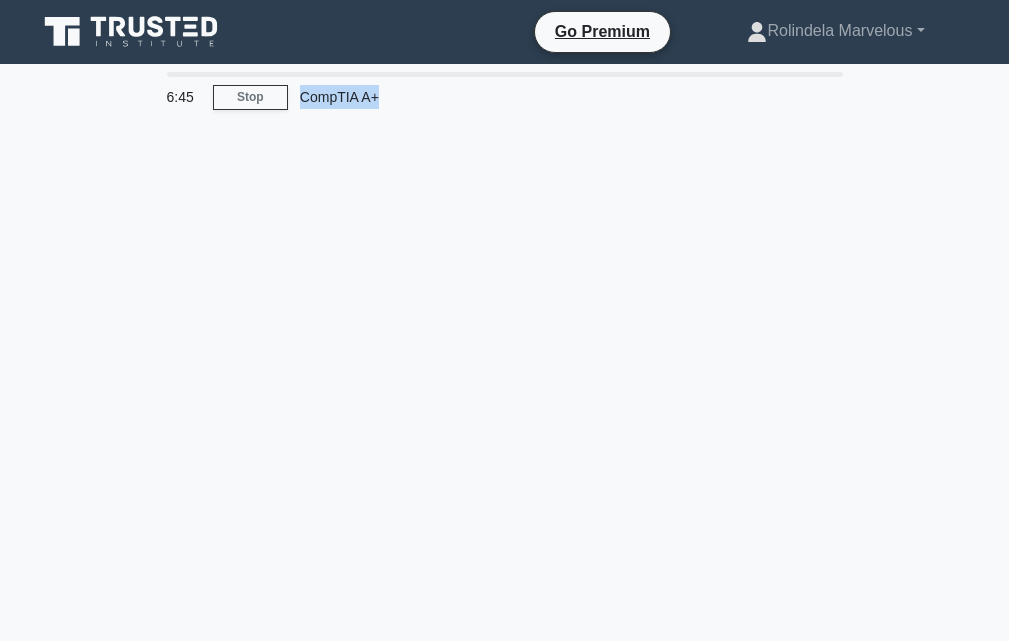 click on "6:45
Stop
CompTIA A+" at bounding box center [505, 572] 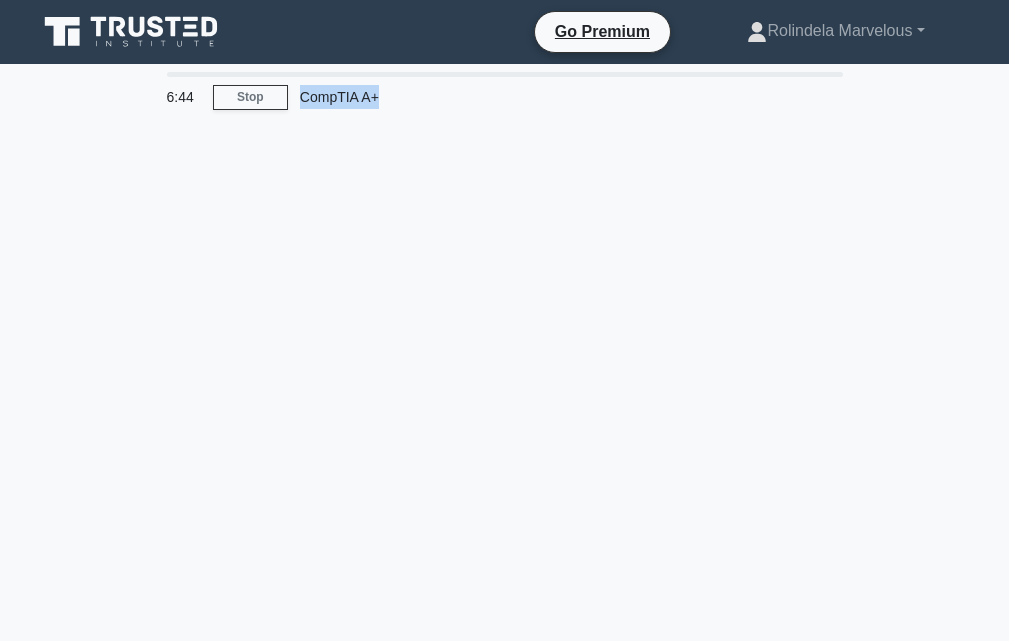 click on "6:44
Stop
CompTIA A+" at bounding box center [505, 572] 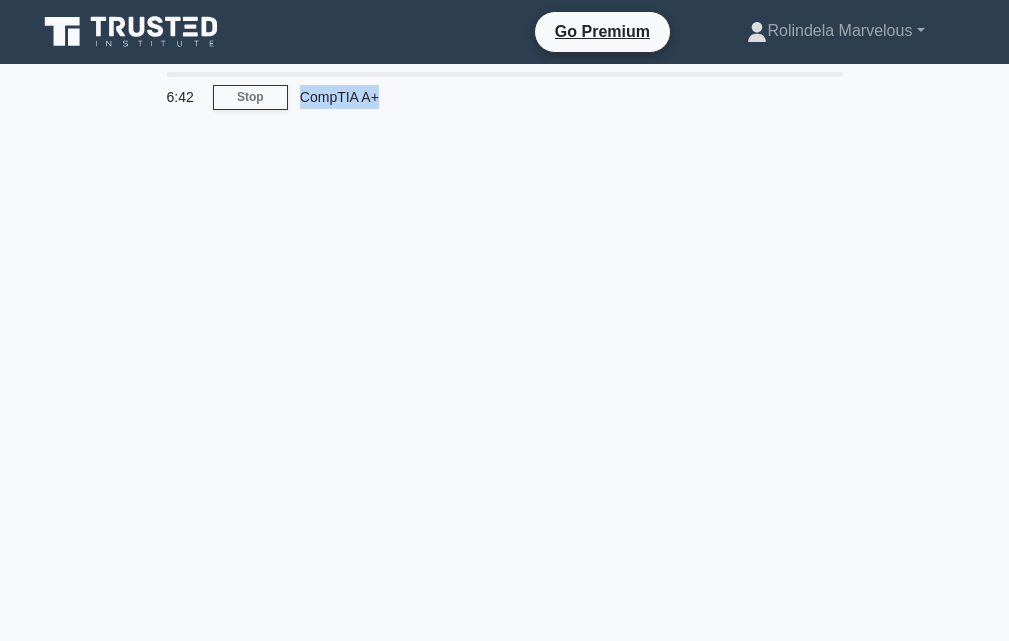 click on "6:42
Stop
CompTIA A+" at bounding box center [505, 572] 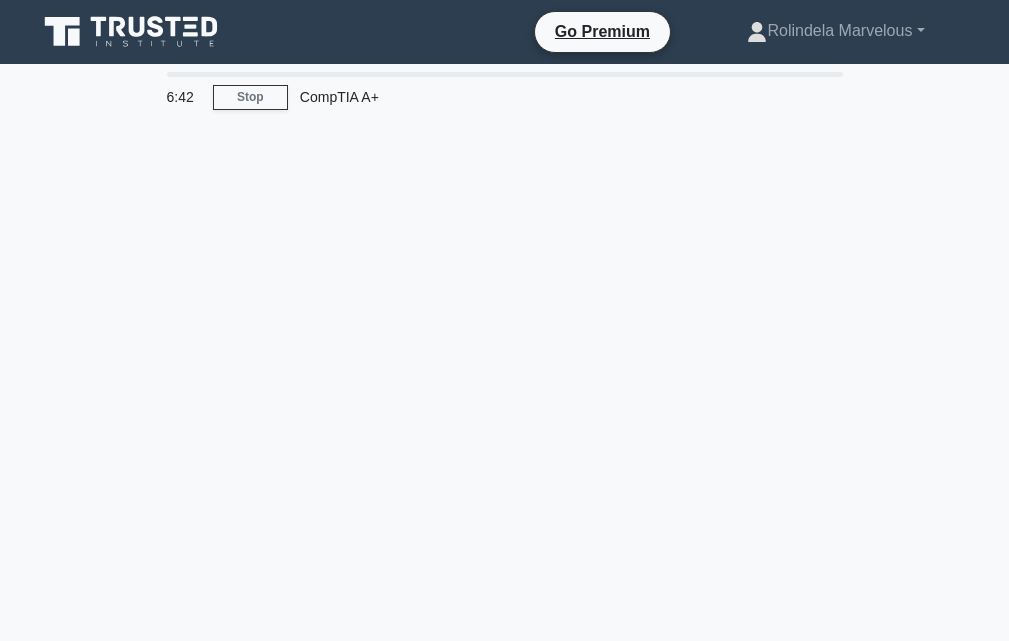 click on "6:42
Stop
CompTIA A+" at bounding box center (505, 572) 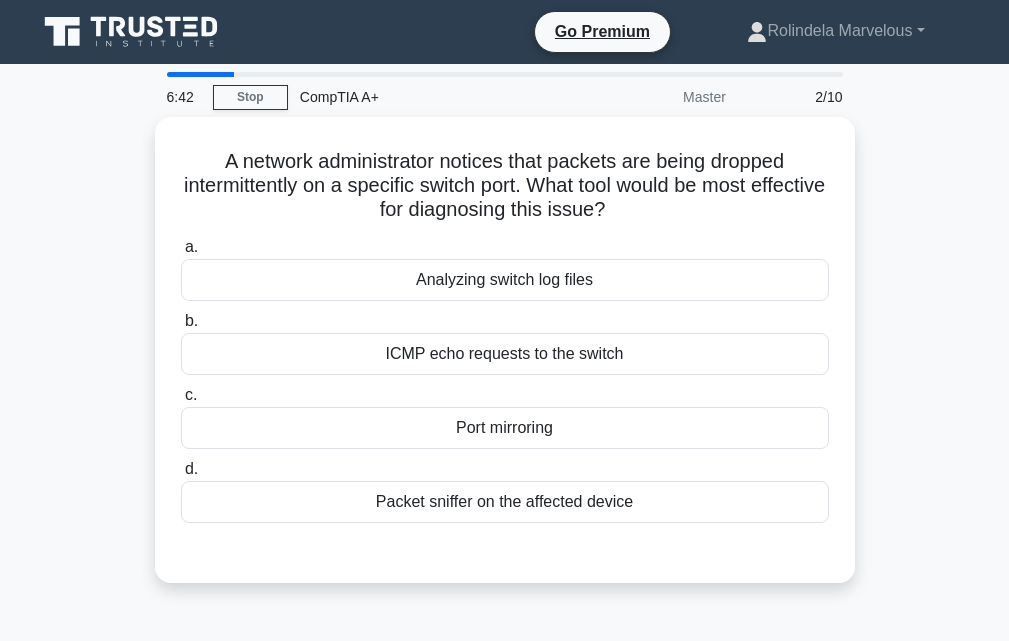 click on "Port mirroring" at bounding box center [505, 428] 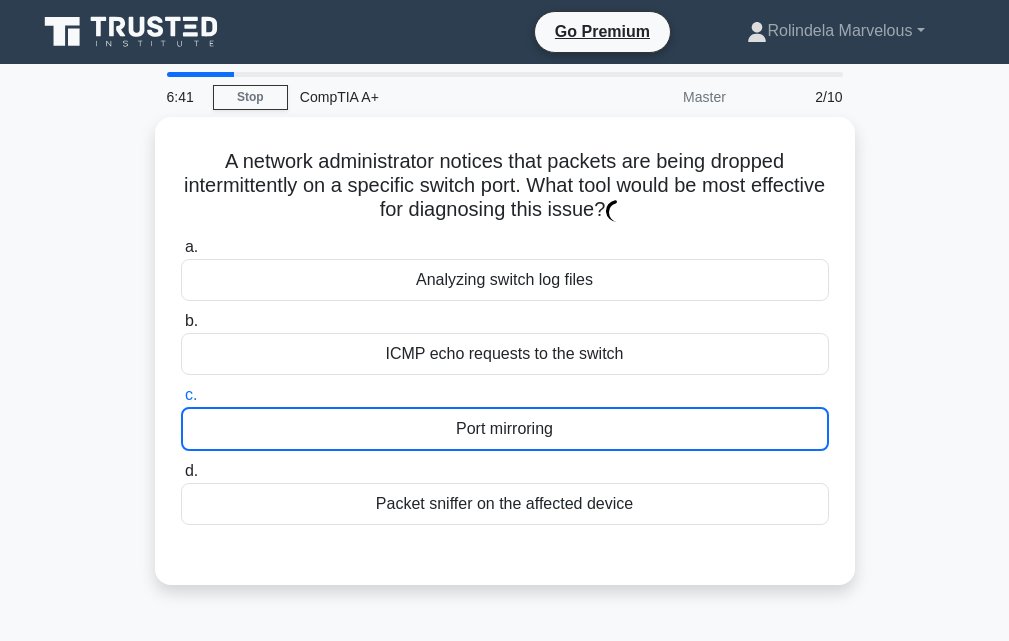 click on "Port mirroring" at bounding box center (505, 429) 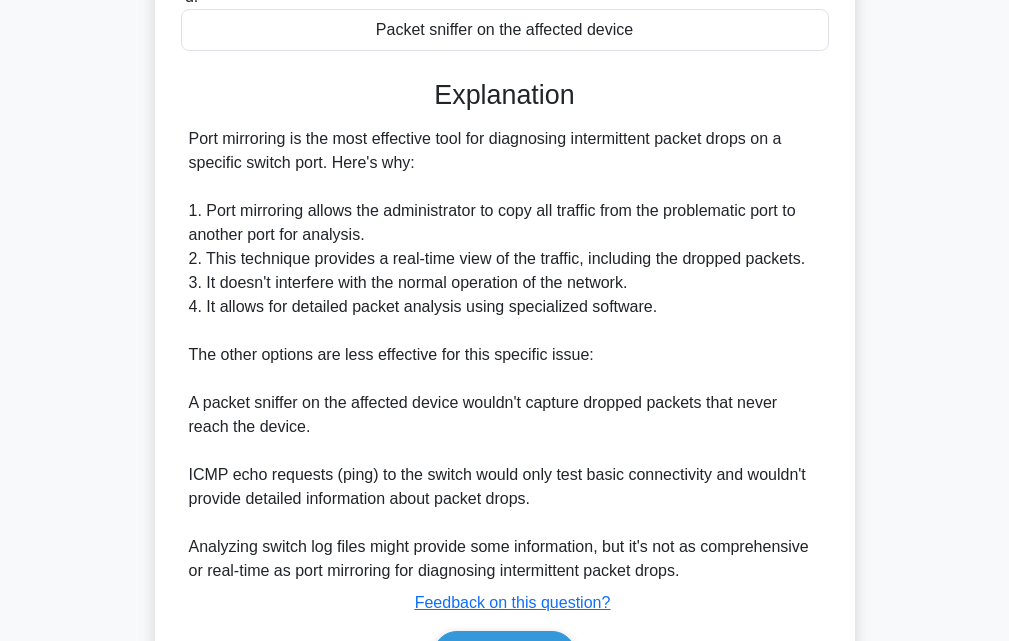 scroll, scrollTop: 592, scrollLeft: 0, axis: vertical 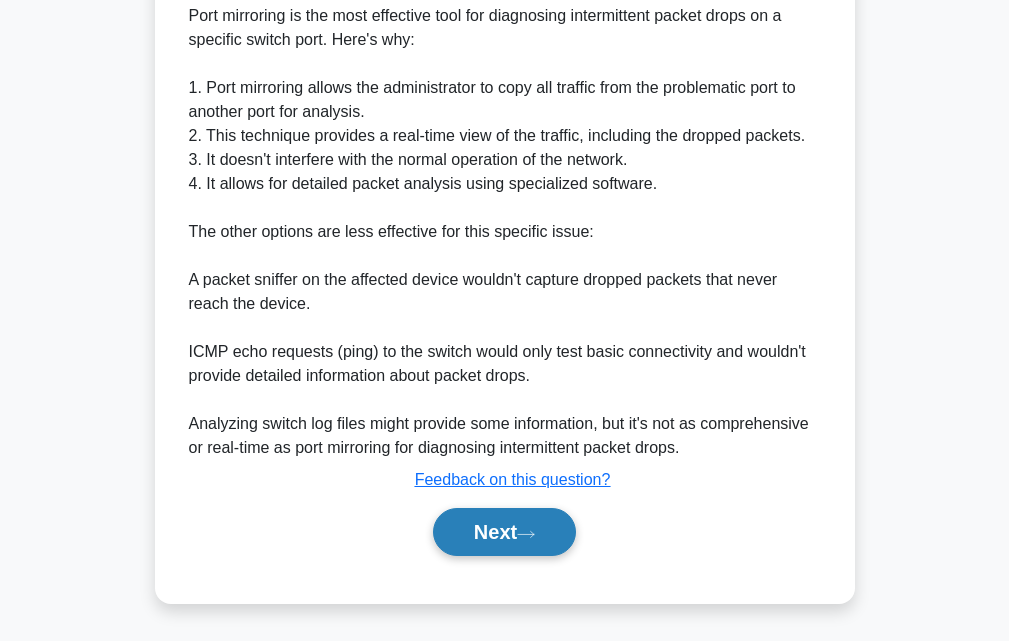 click on "Next" at bounding box center (504, 532) 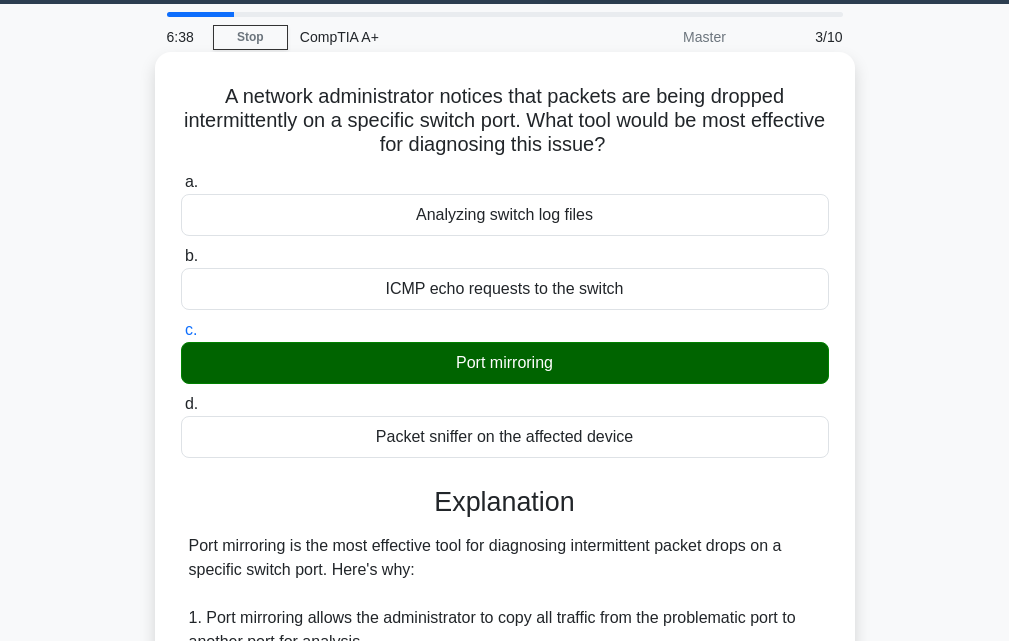 scroll, scrollTop: 0, scrollLeft: 0, axis: both 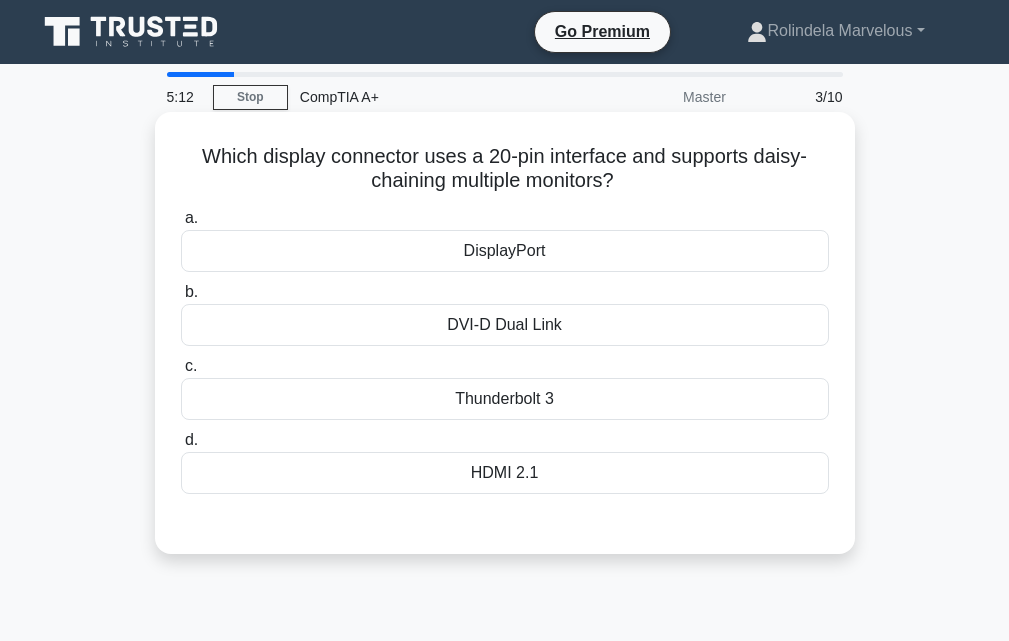 click on "DisplayPort" at bounding box center (505, 251) 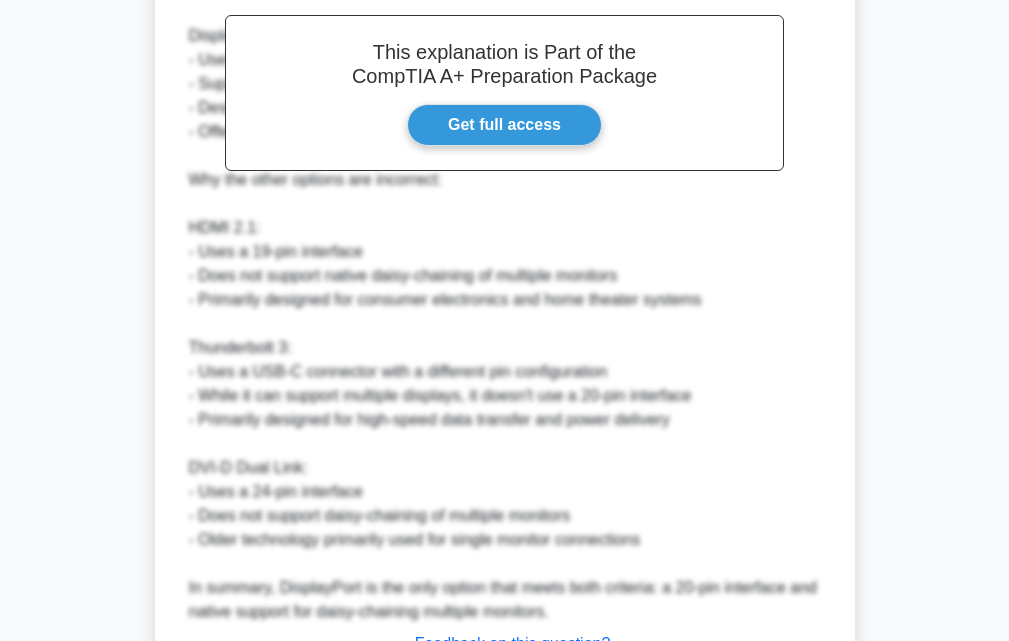 scroll, scrollTop: 760, scrollLeft: 0, axis: vertical 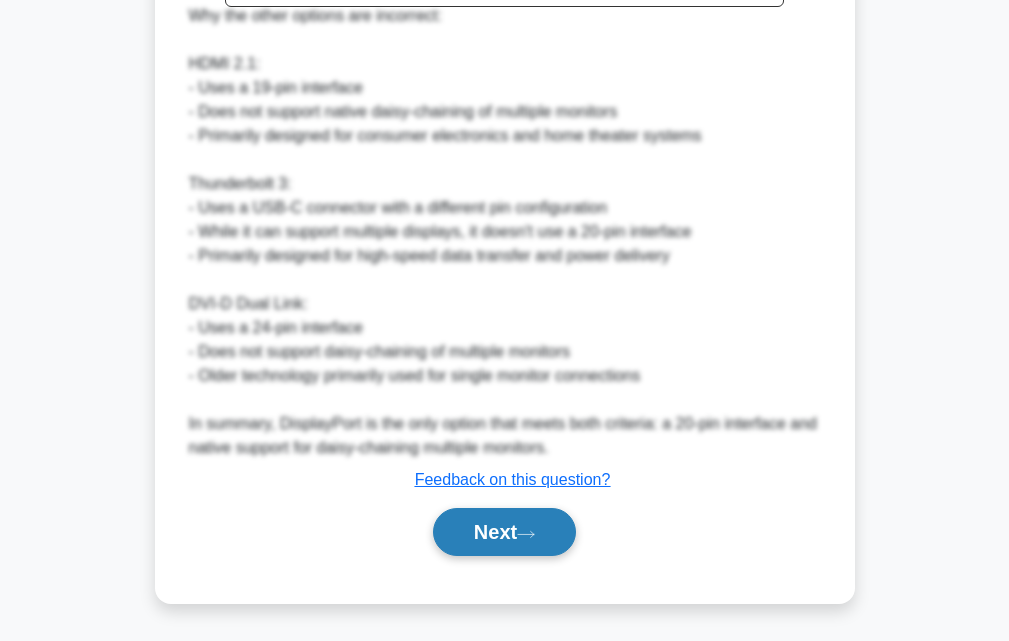 click on "Next" at bounding box center [504, 532] 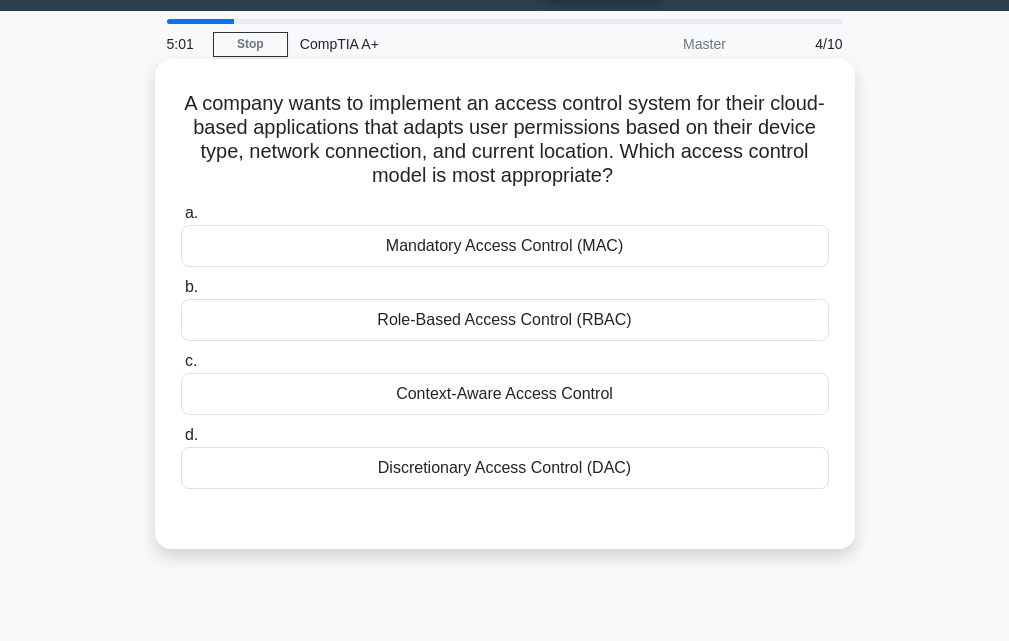 scroll, scrollTop: 0, scrollLeft: 0, axis: both 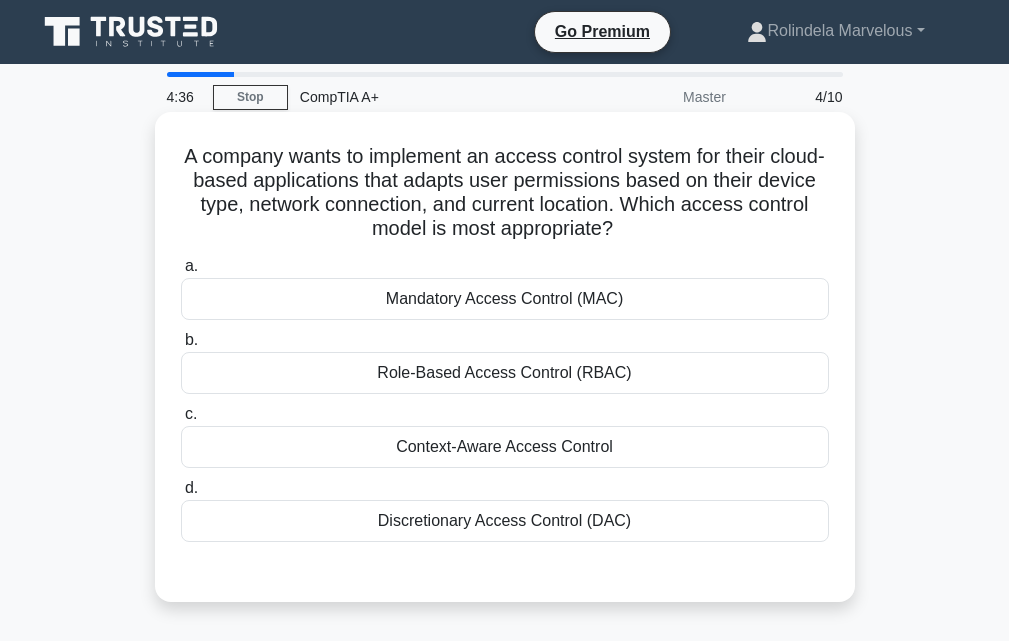click on "Role-Based Access Control (RBAC)" at bounding box center (505, 373) 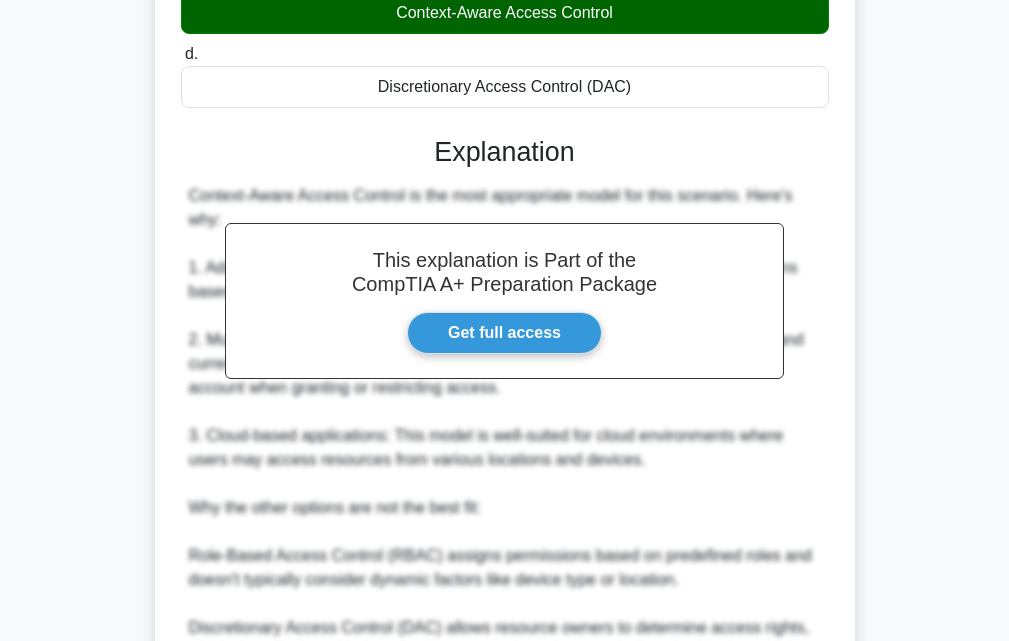 scroll, scrollTop: 714, scrollLeft: 0, axis: vertical 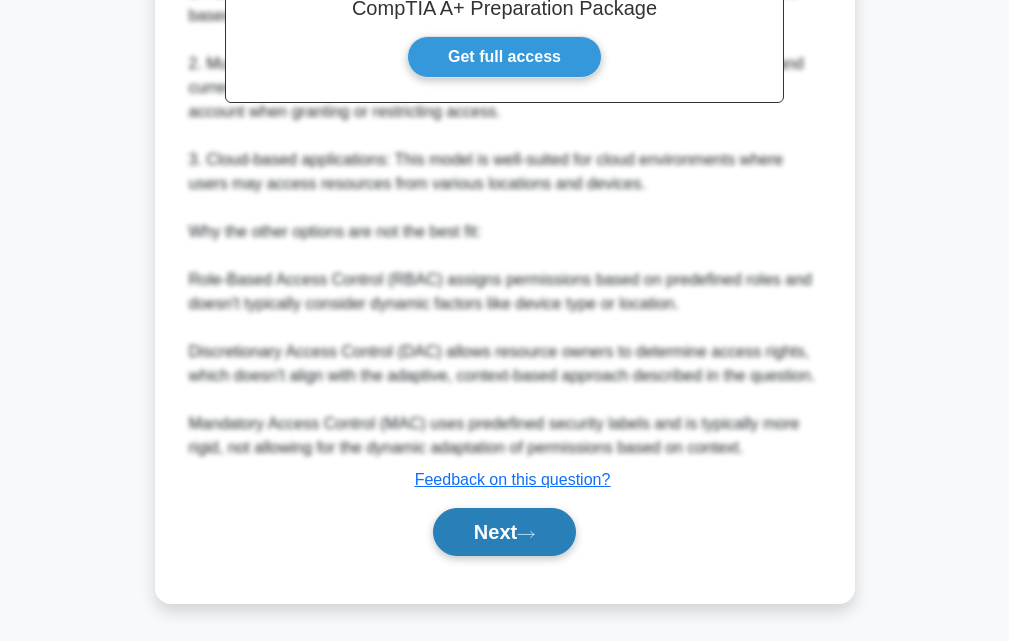click on "Next" at bounding box center [504, 532] 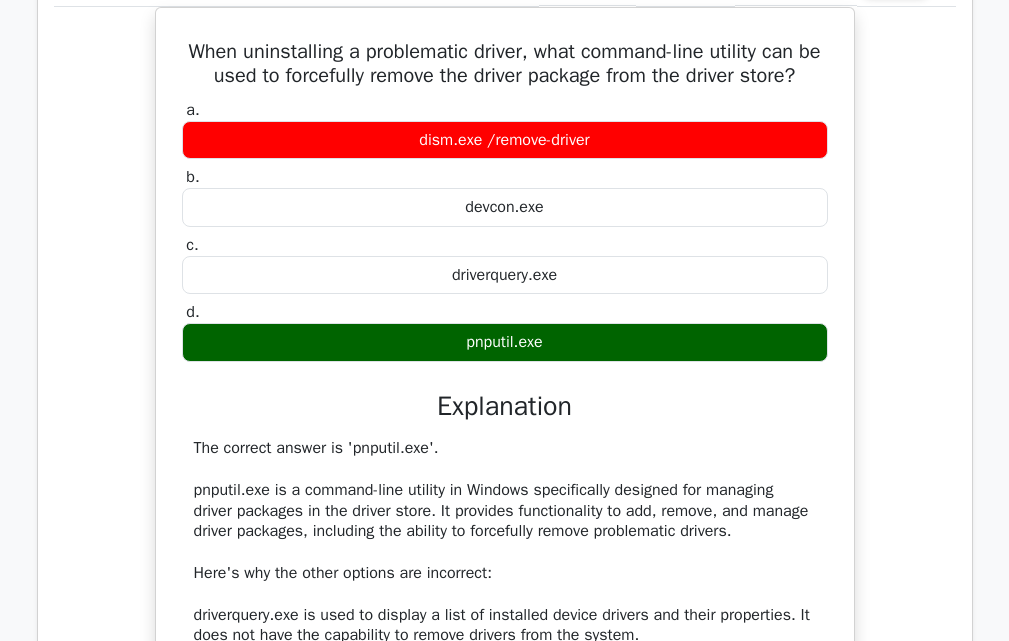 scroll, scrollTop: 0, scrollLeft: 0, axis: both 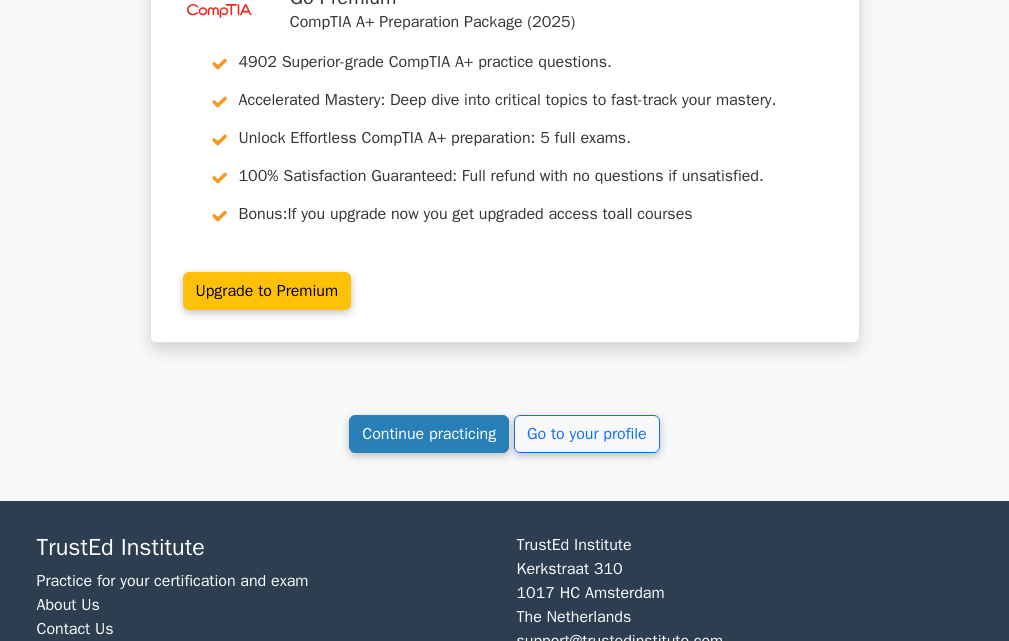 click on "Continue practicing" at bounding box center (429, 434) 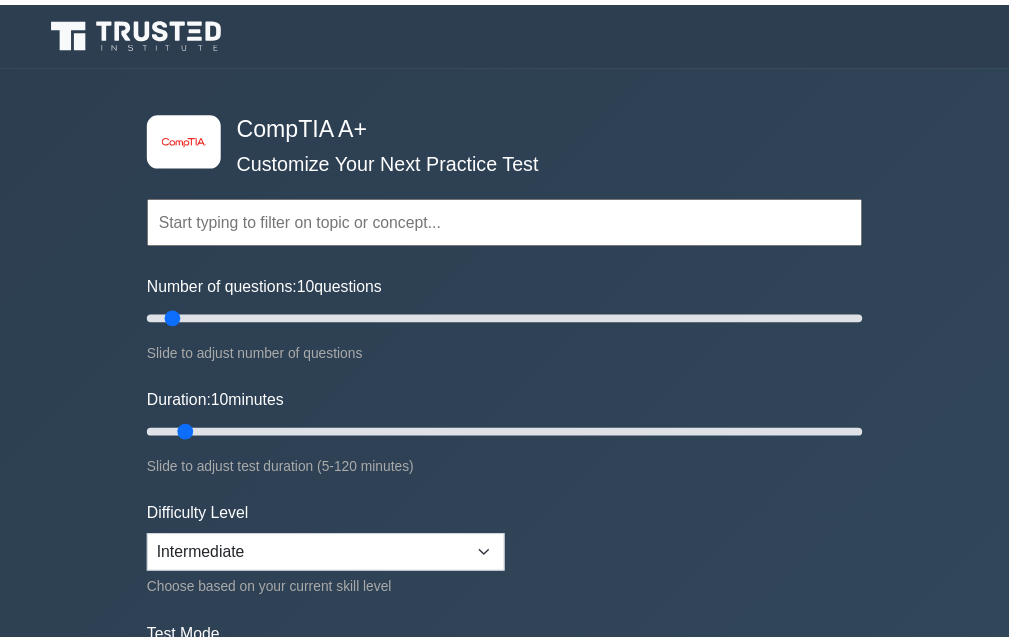 scroll, scrollTop: 0, scrollLeft: 0, axis: both 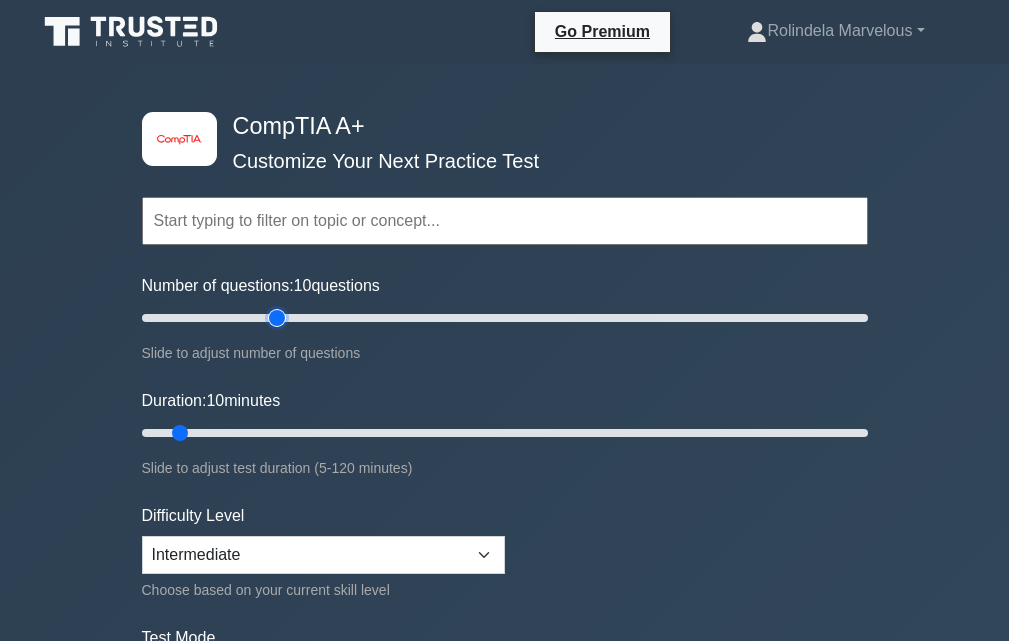 type on "40" 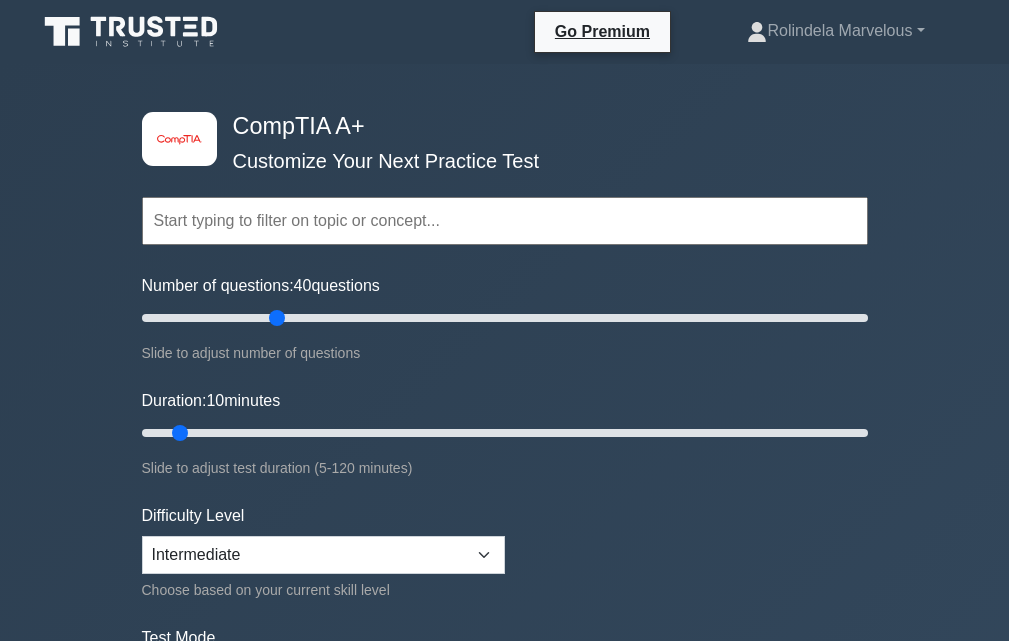 click on "Duration:  10  minutes
Slide to adjust test duration (5-120 minutes)" at bounding box center [505, 434] 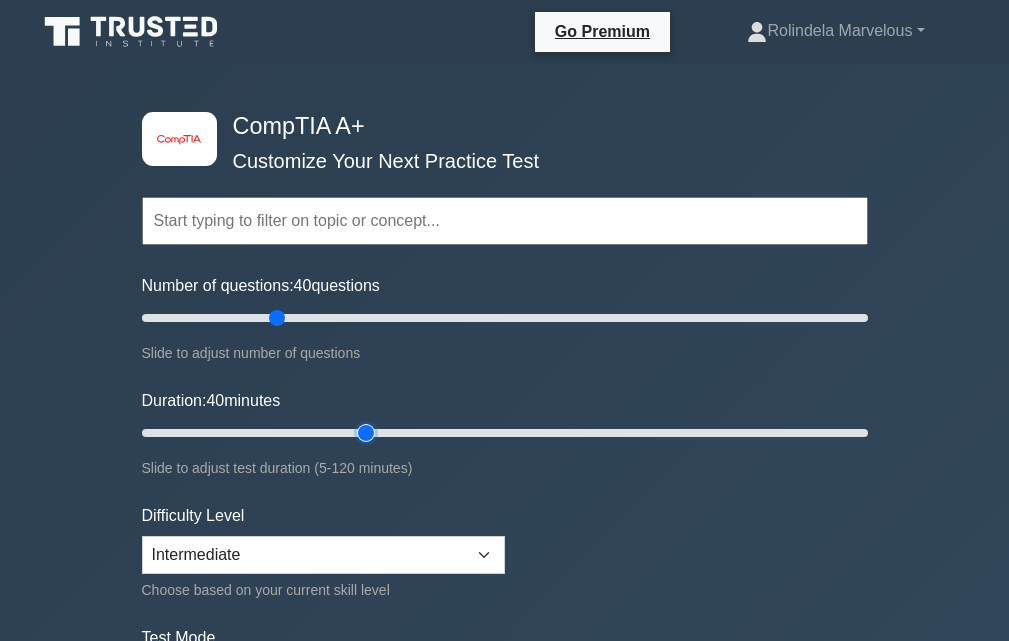 click on "Duration:  40  minutes" at bounding box center (505, 433) 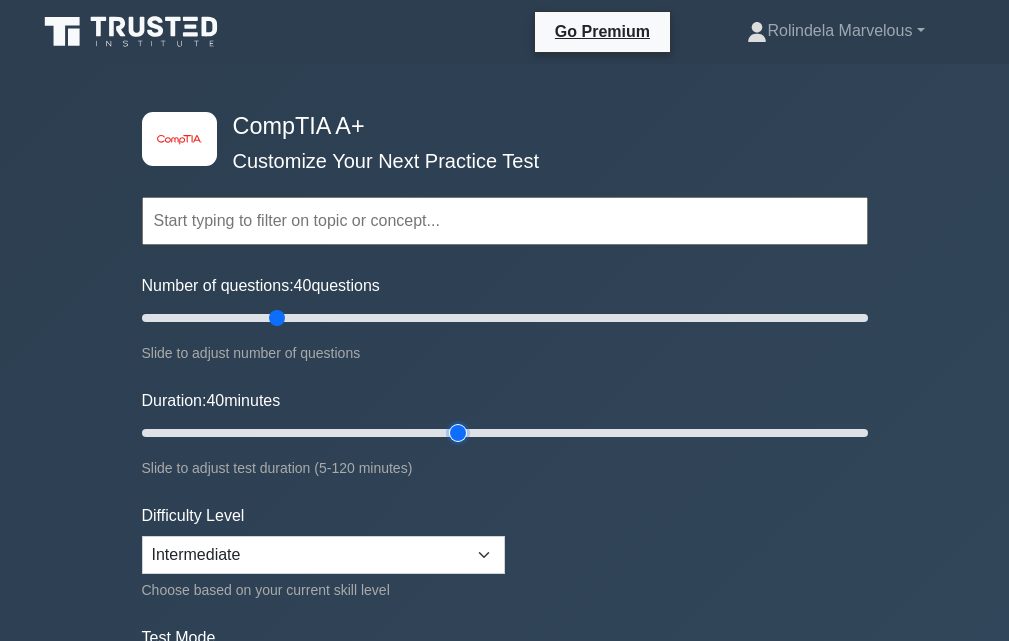 click on "Duration:  40  minutes" at bounding box center (505, 433) 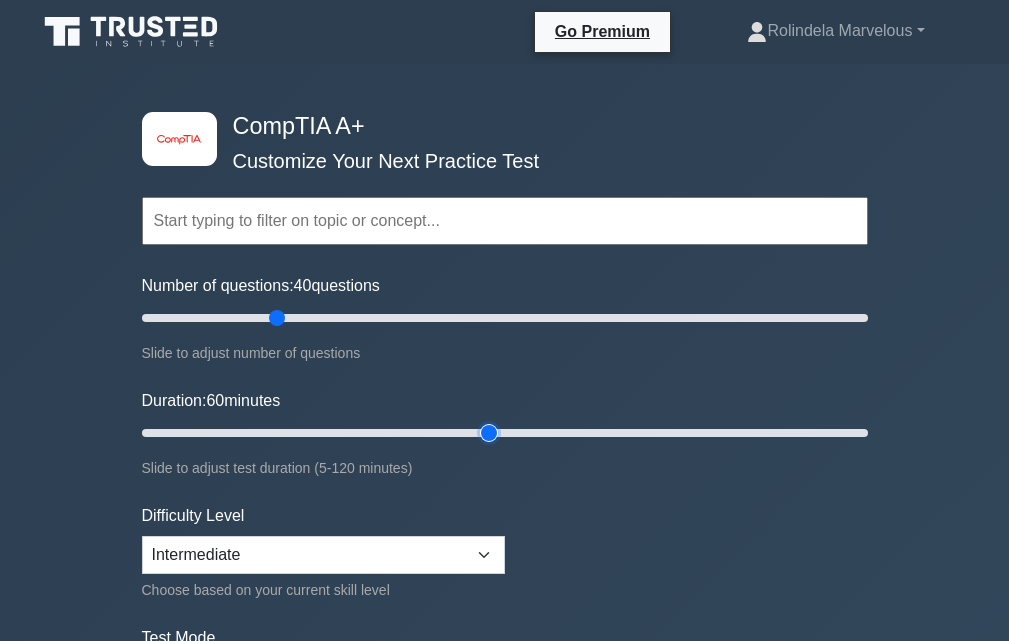 type on "60" 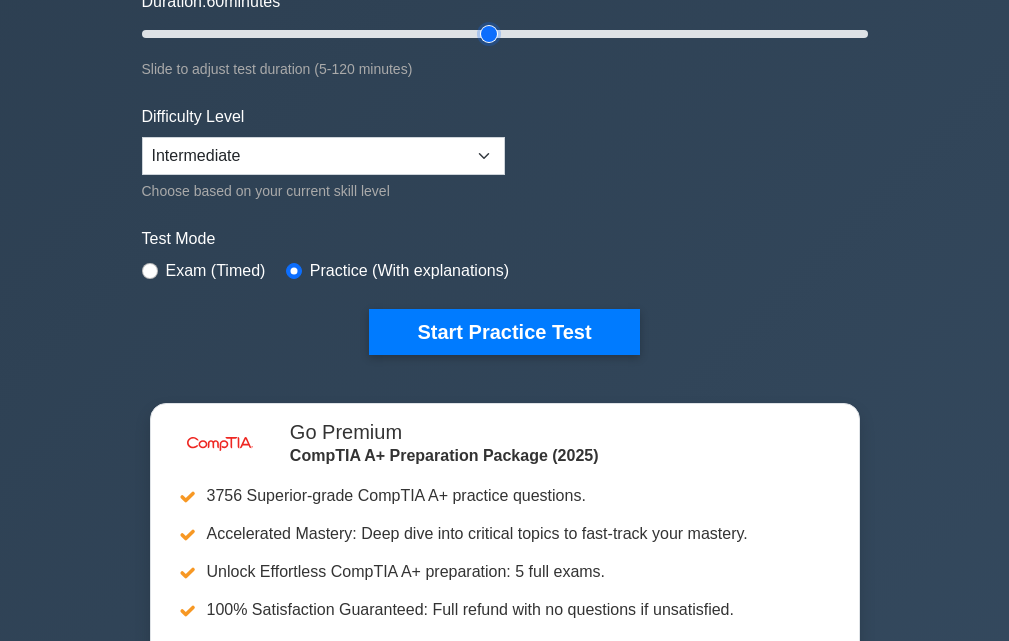 scroll, scrollTop: 400, scrollLeft: 0, axis: vertical 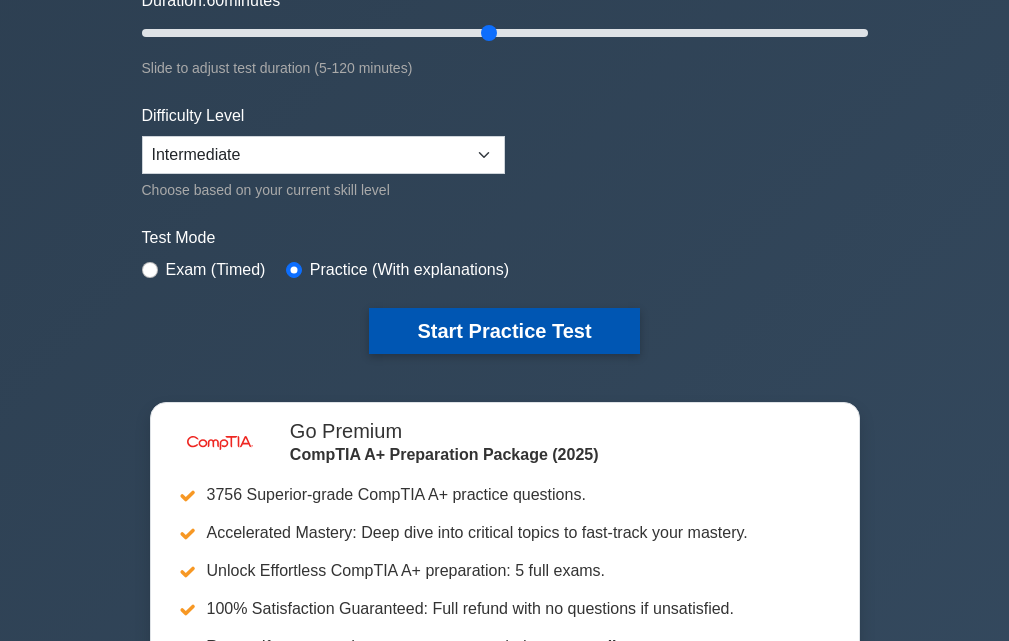 click on "Start Practice Test" at bounding box center (504, 331) 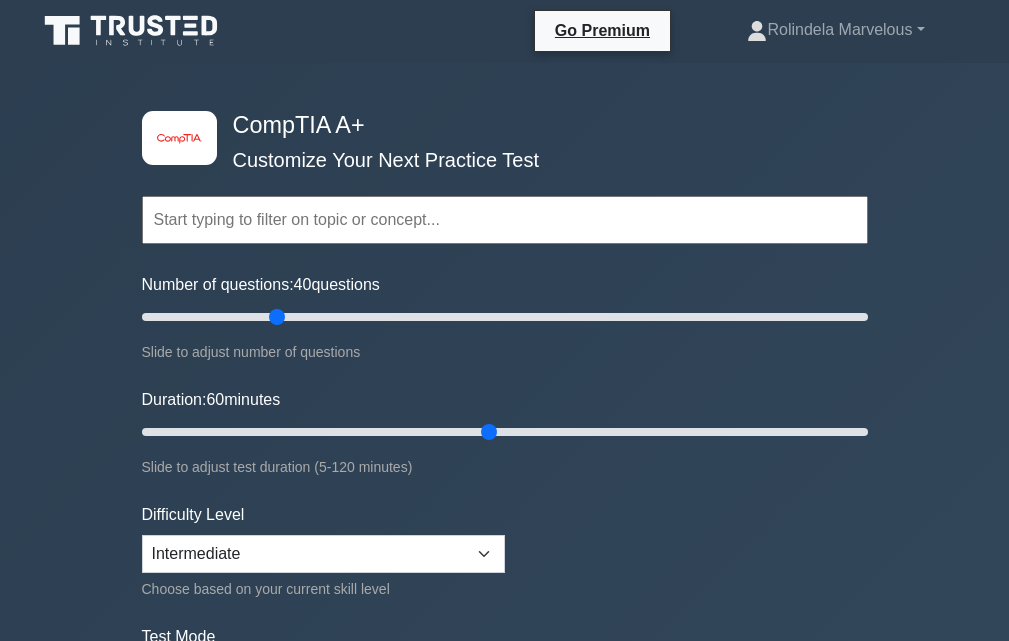 scroll, scrollTop: 0, scrollLeft: 0, axis: both 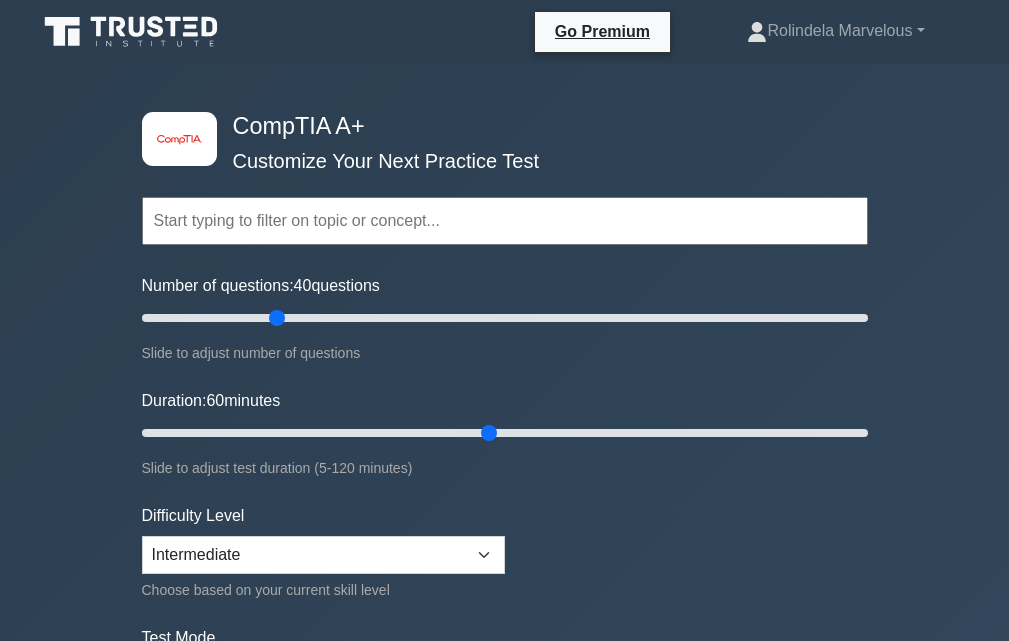 click at bounding box center (505, 221) 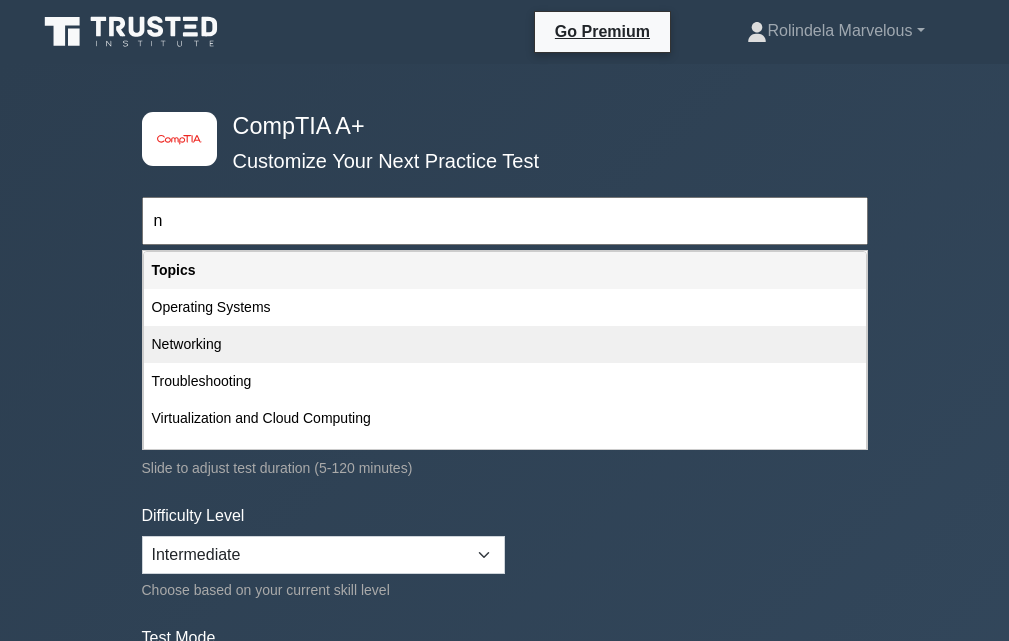 click on "Networking" at bounding box center [505, 344] 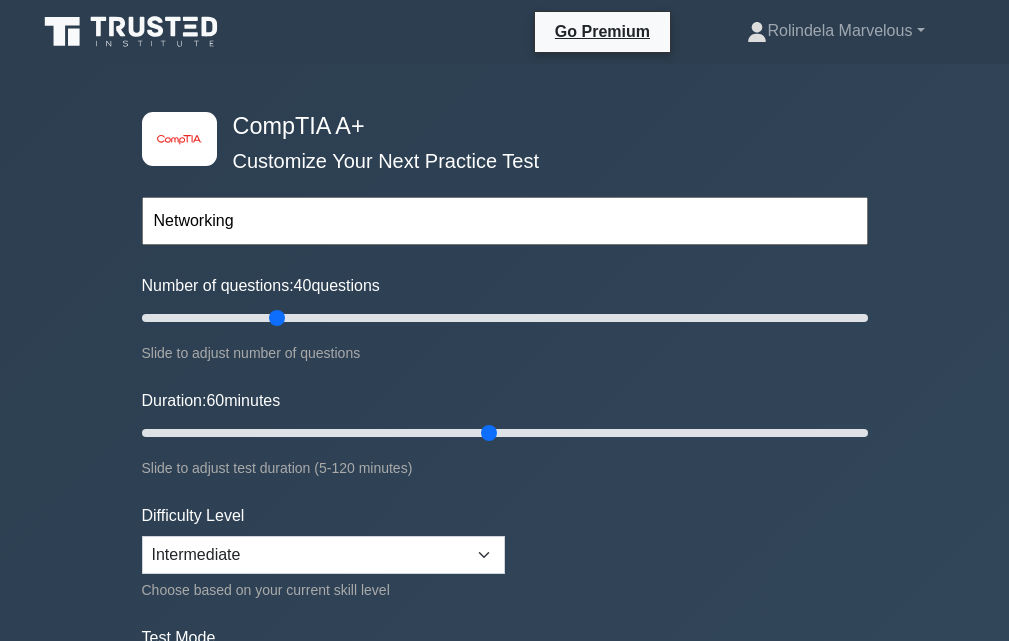 scroll, scrollTop: 400, scrollLeft: 0, axis: vertical 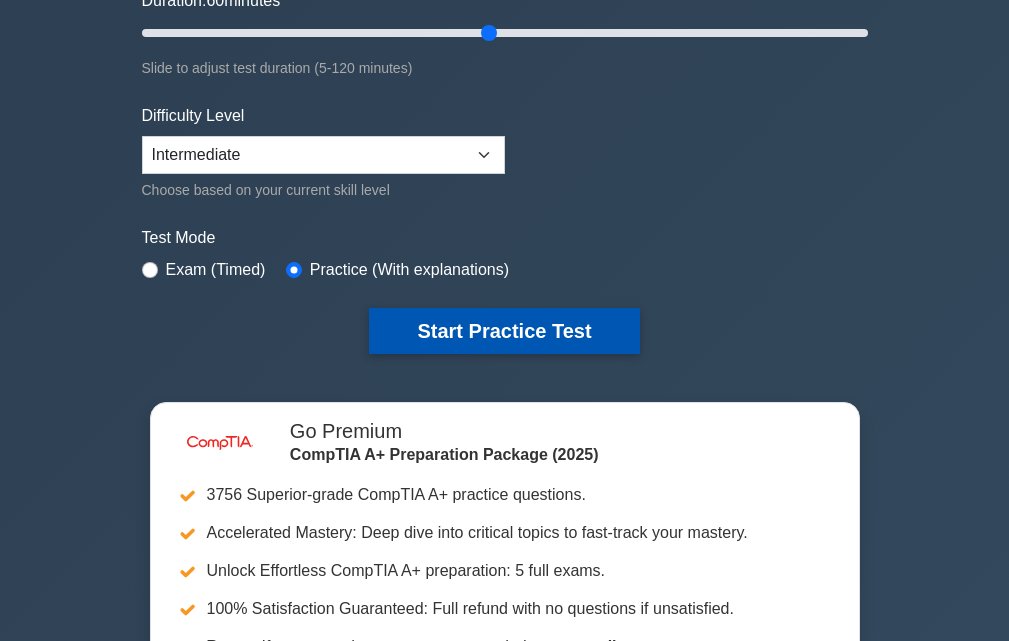 click on "Start Practice Test" at bounding box center (504, 331) 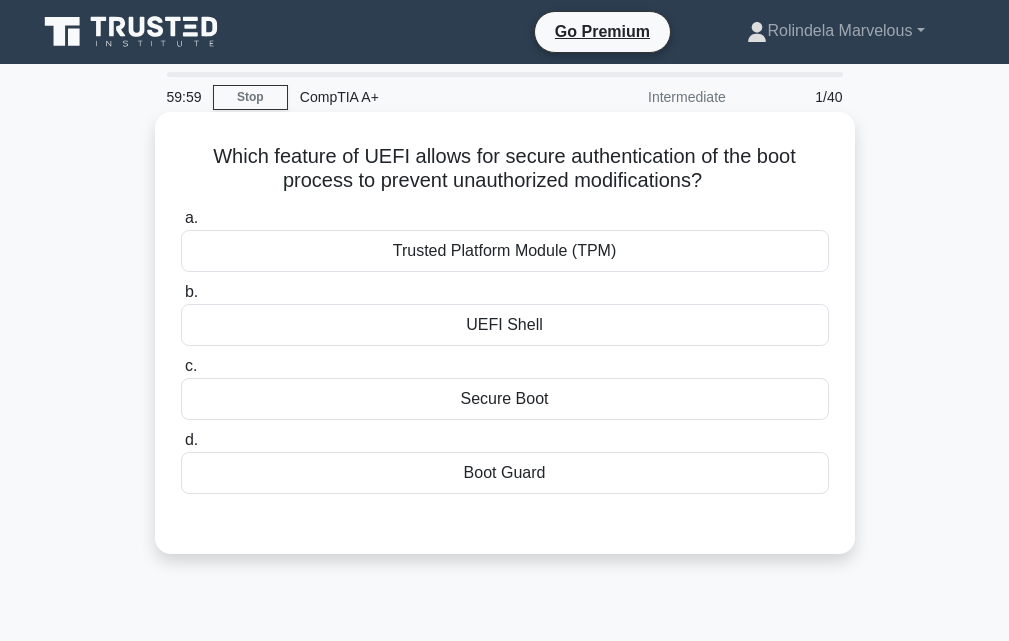 scroll, scrollTop: 0, scrollLeft: 0, axis: both 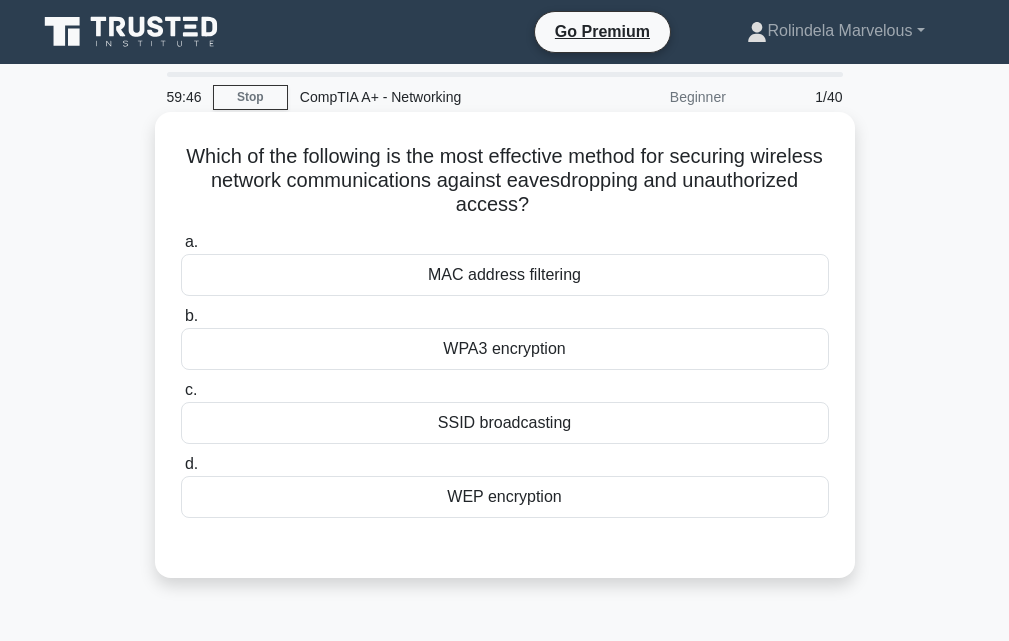 click on "WPA3 encryption" at bounding box center (505, 349) 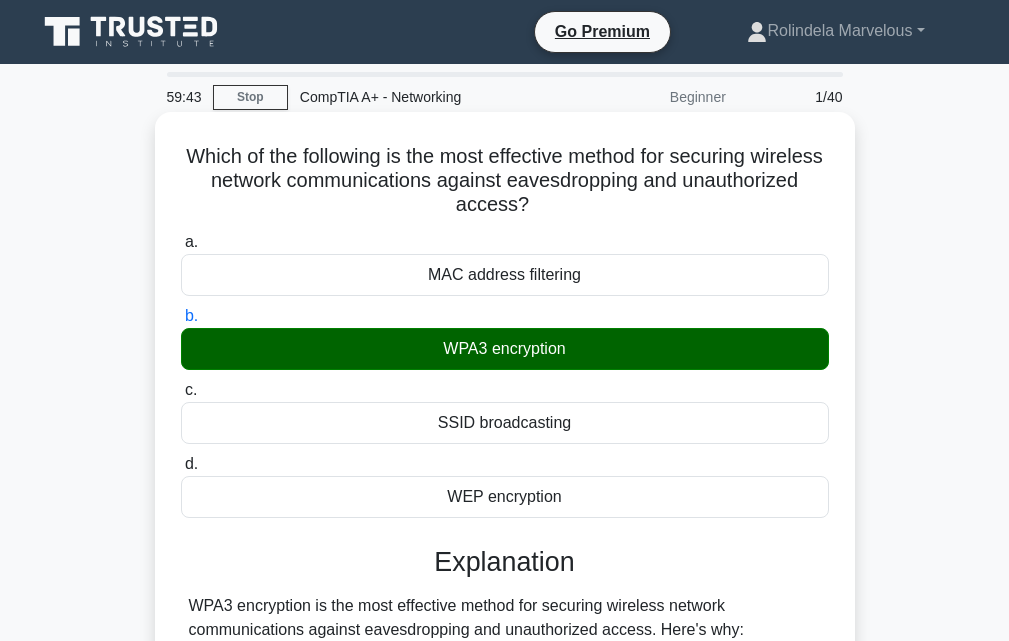 scroll, scrollTop: 800, scrollLeft: 0, axis: vertical 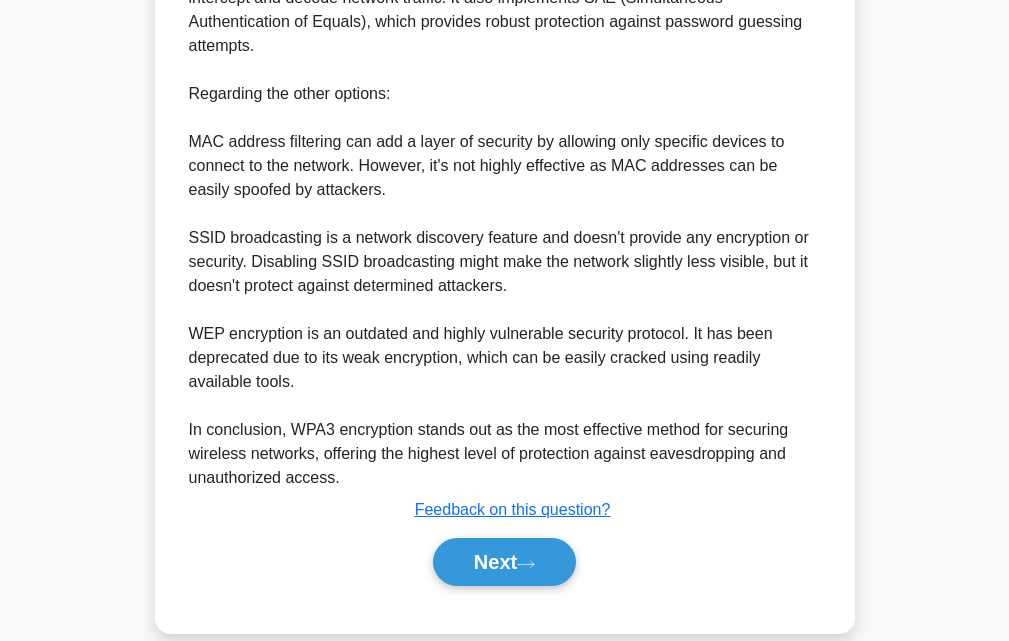 click on "Next" at bounding box center [504, 562] 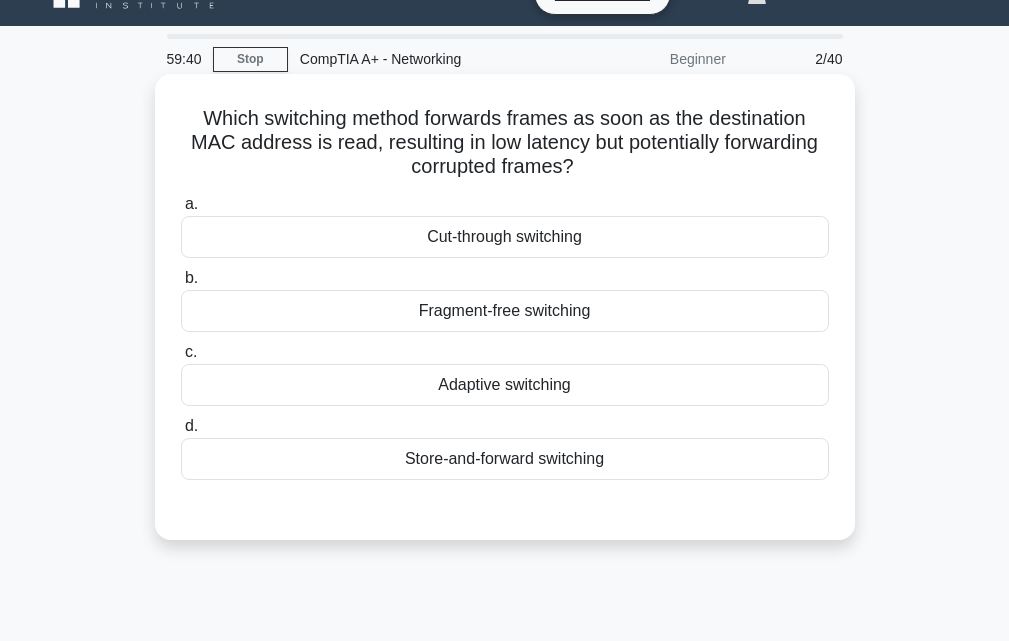 scroll, scrollTop: 0, scrollLeft: 0, axis: both 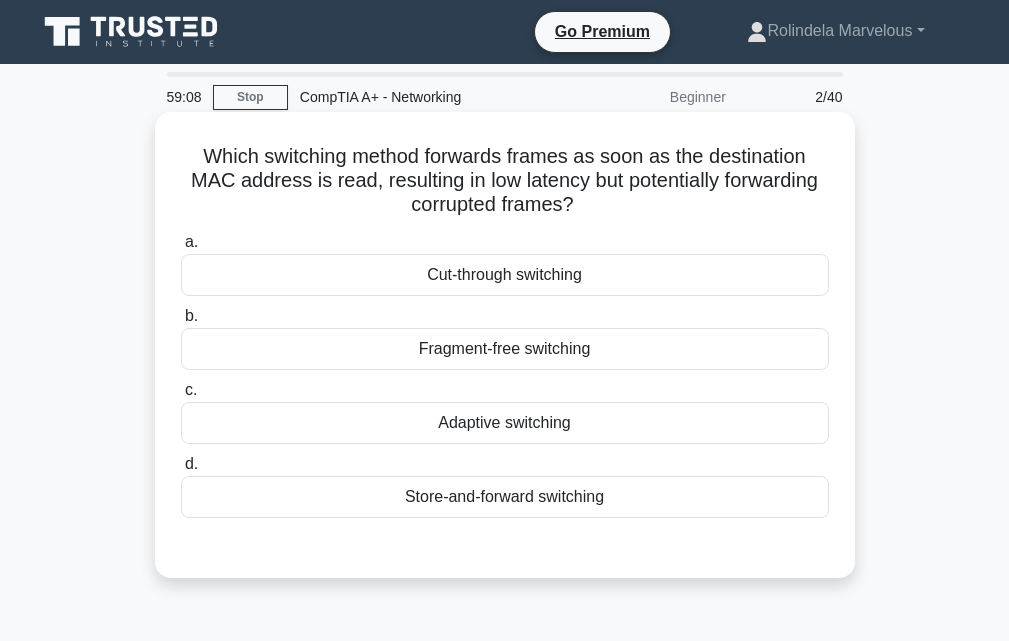 click on "Fragment-free switching" at bounding box center [505, 349] 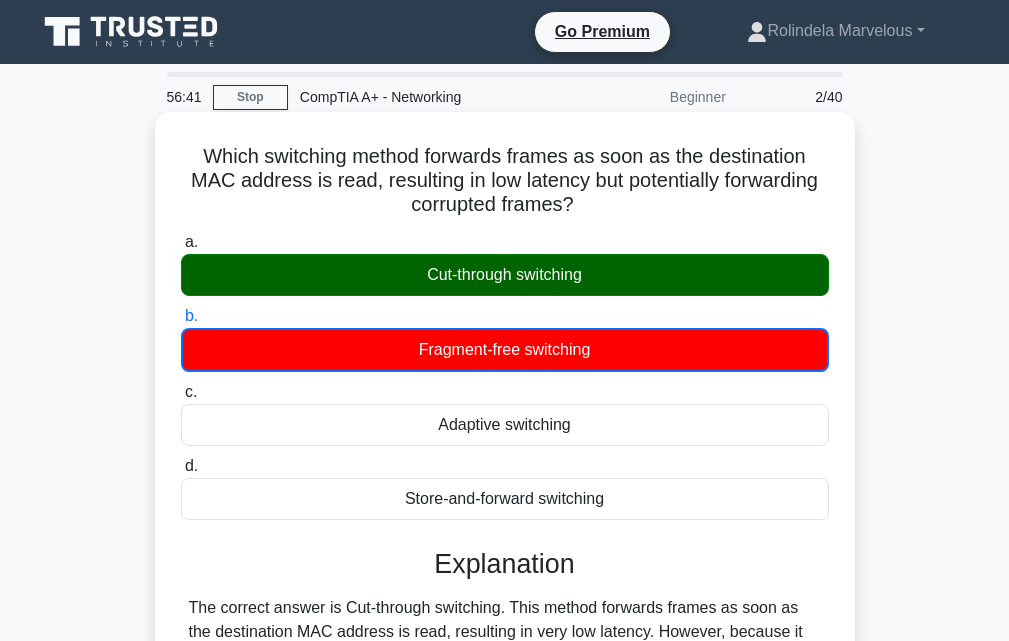 scroll, scrollTop: 400, scrollLeft: 0, axis: vertical 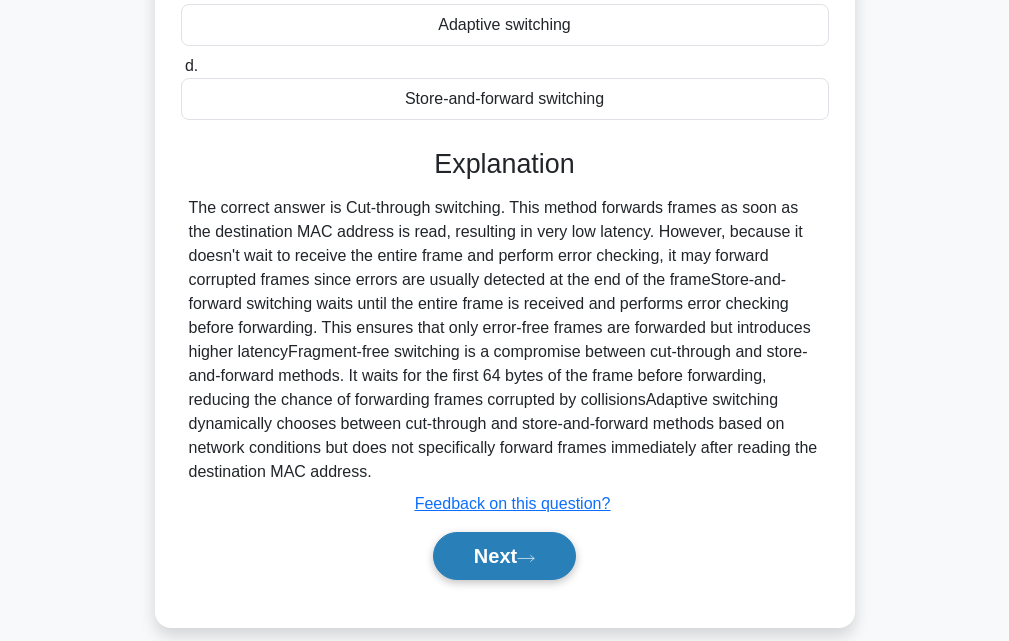click on "Next" at bounding box center [504, 556] 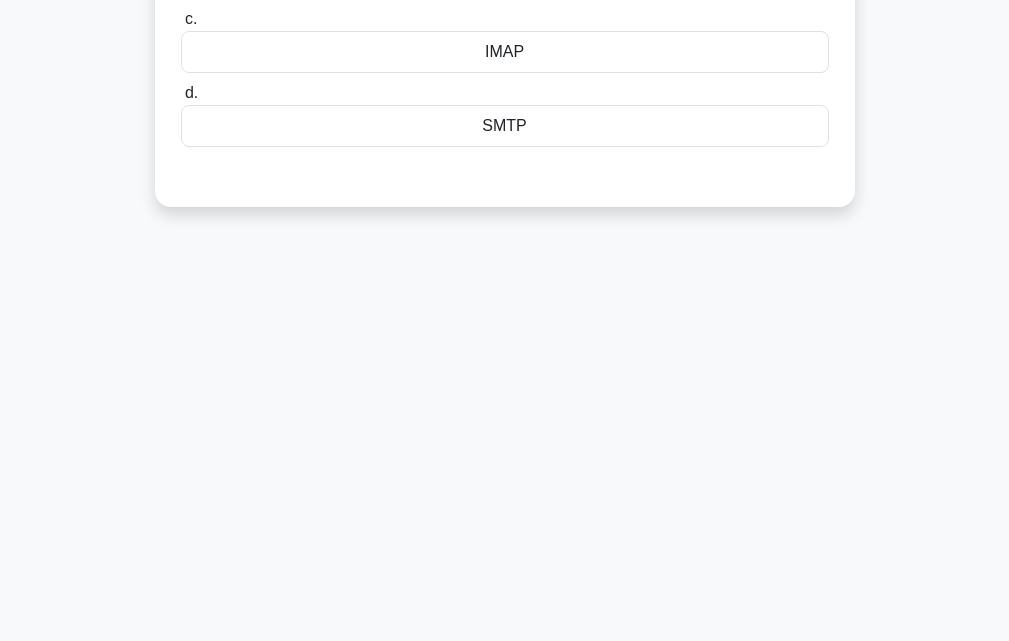 scroll, scrollTop: 0, scrollLeft: 0, axis: both 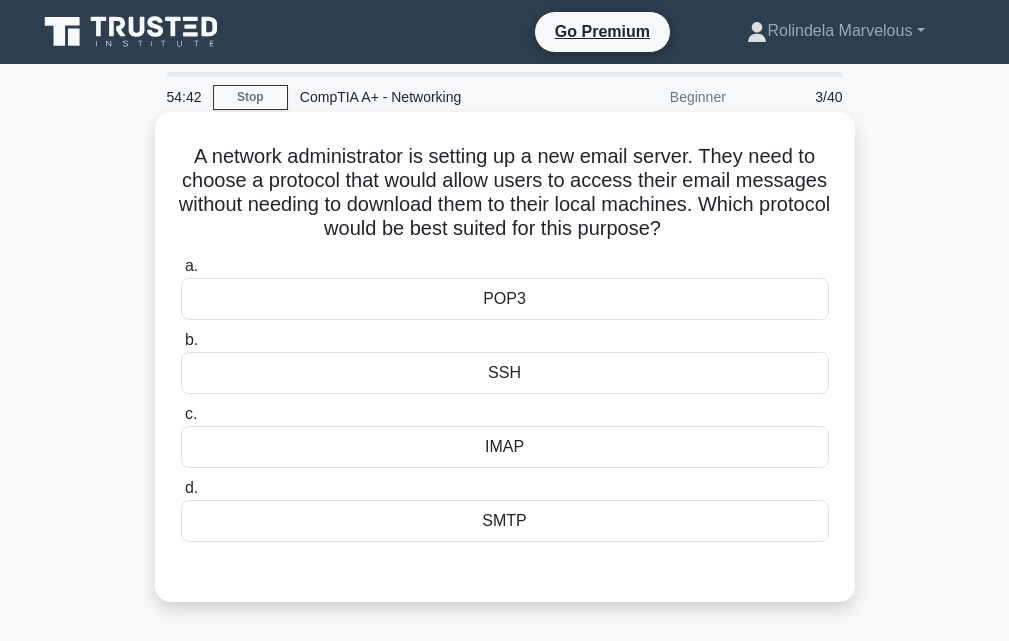 click on "IMAP" at bounding box center [505, 447] 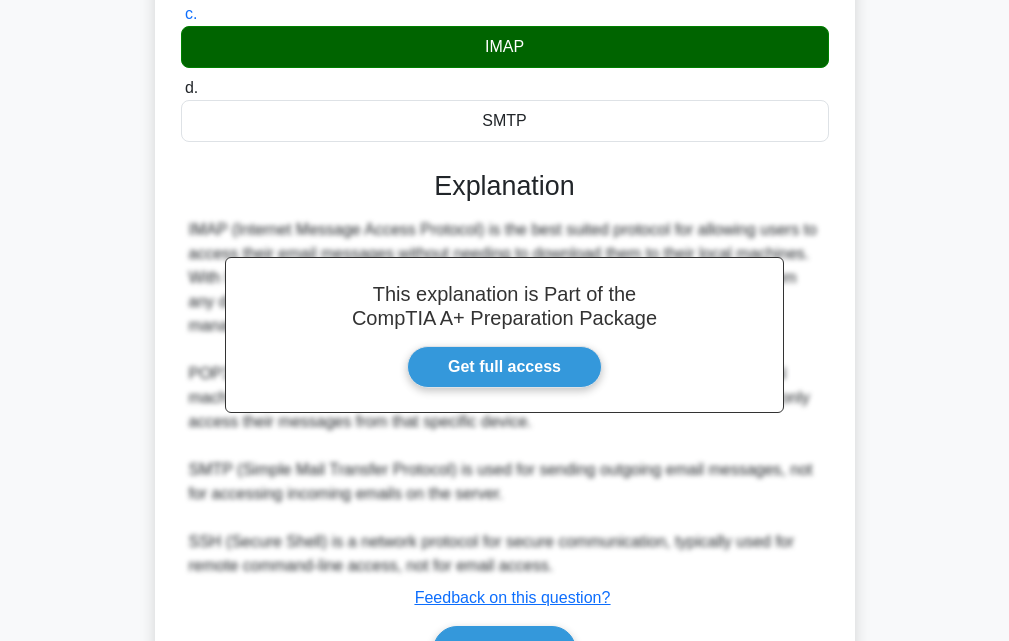 scroll, scrollTop: 520, scrollLeft: 0, axis: vertical 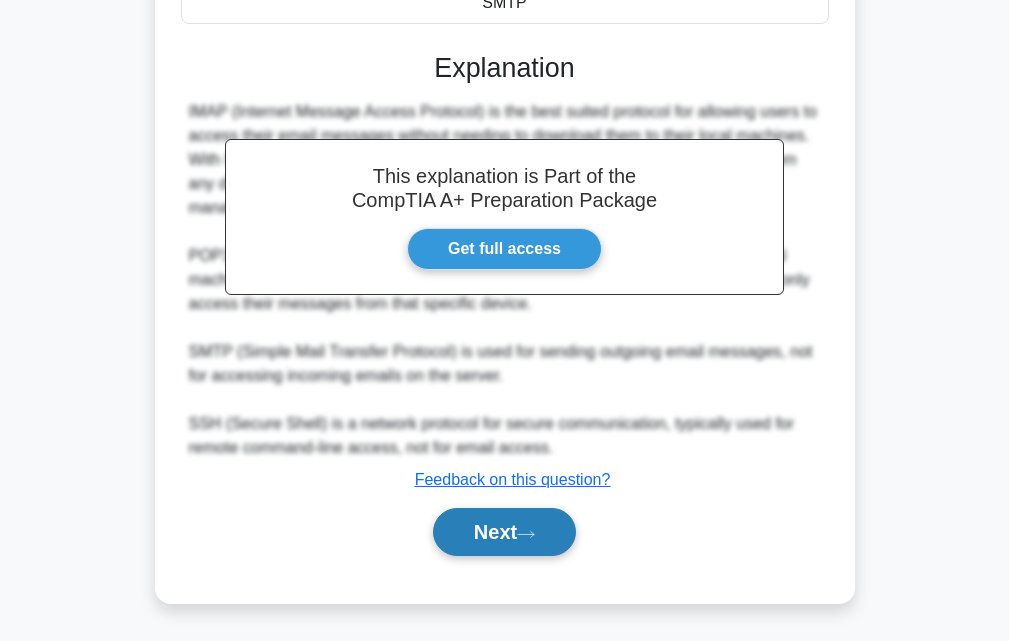 click 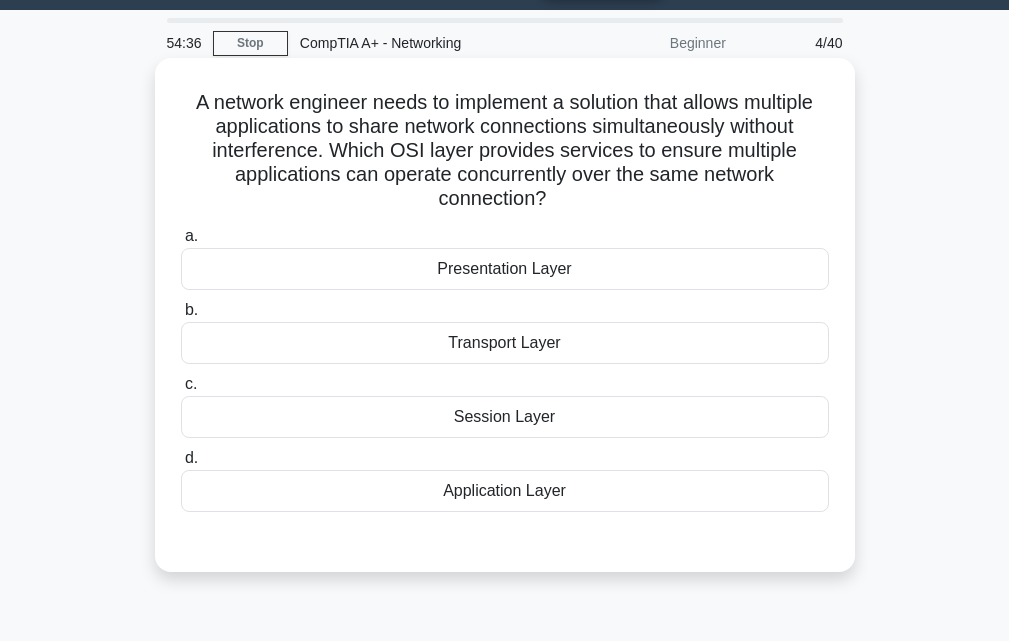 scroll, scrollTop: 0, scrollLeft: 0, axis: both 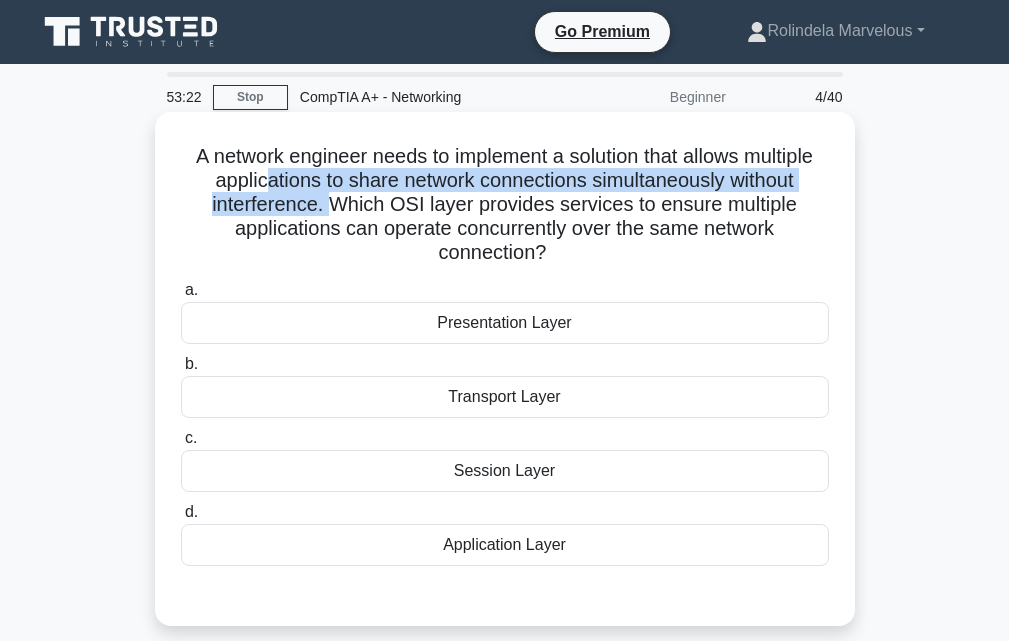 drag, startPoint x: 269, startPoint y: 185, endPoint x: 327, endPoint y: 206, distance: 61.68468 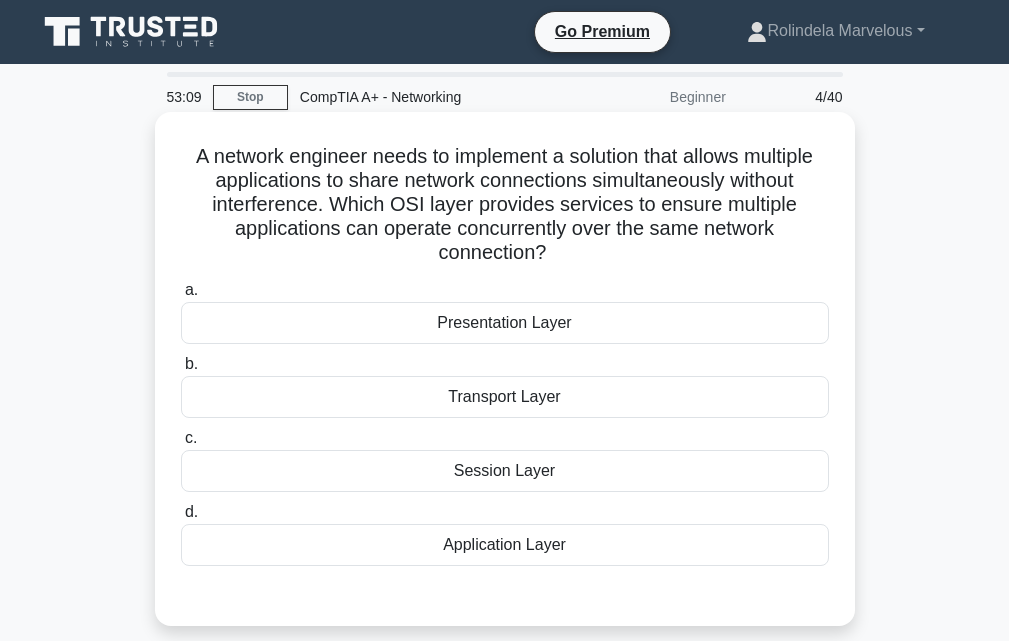 click on "Session Layer" at bounding box center [505, 471] 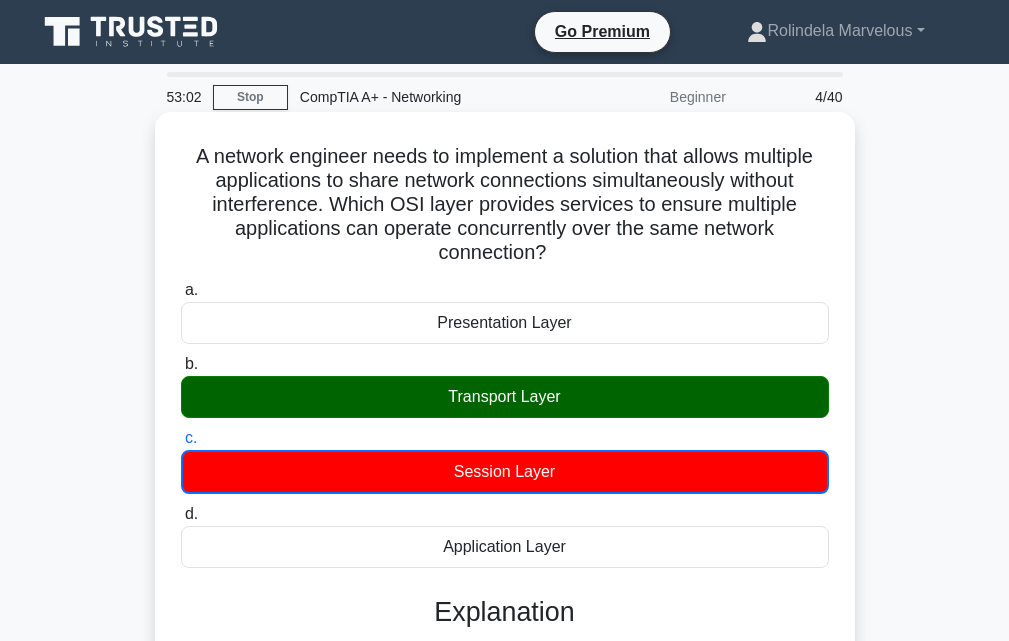click on "Transport Layer" at bounding box center (505, 397) 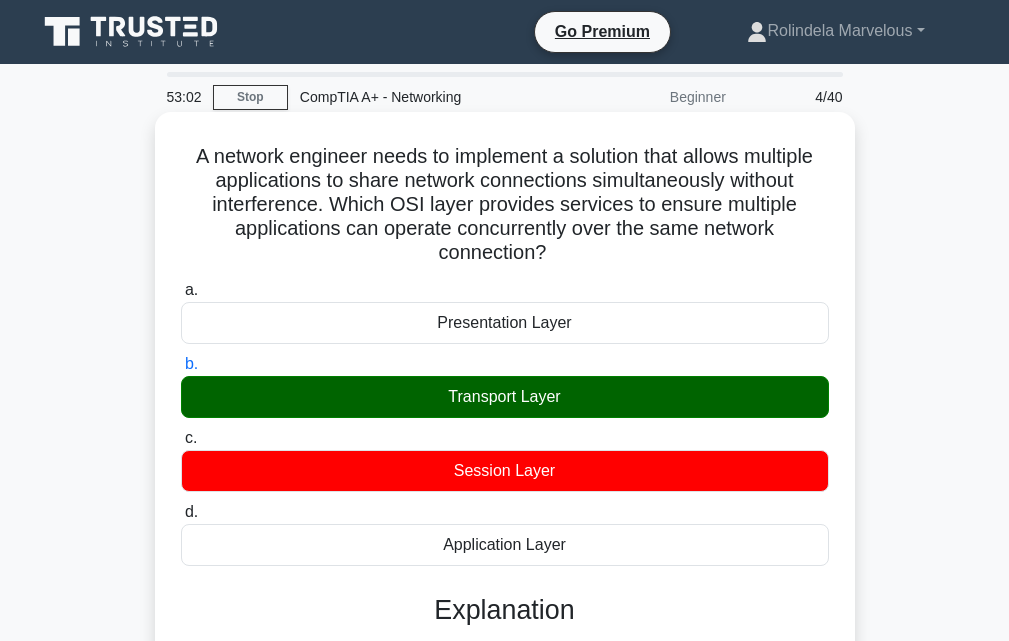 click on "Transport Layer" at bounding box center (505, 397) 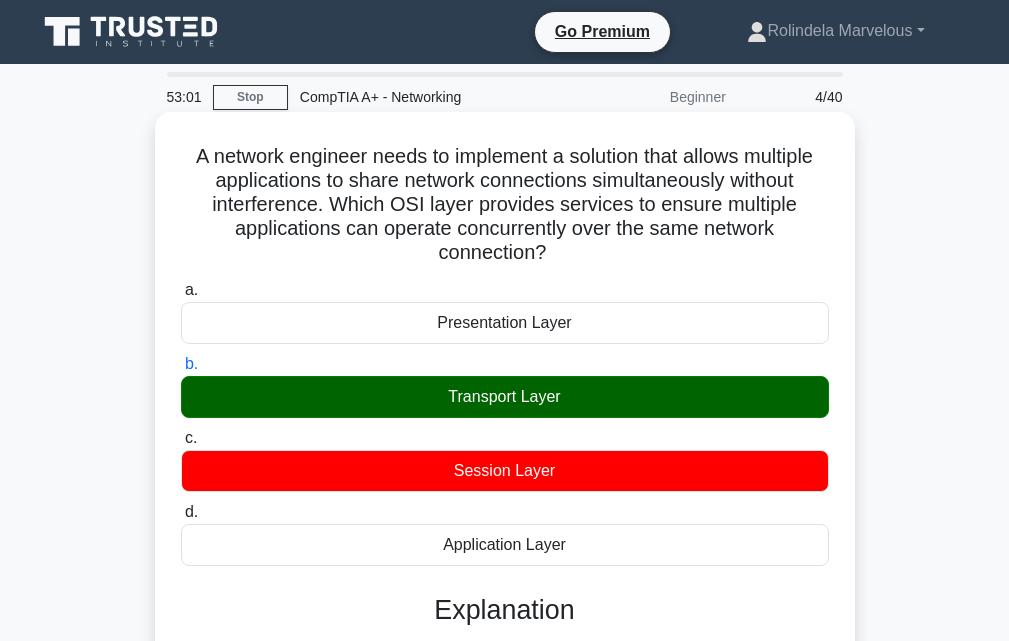click on "Transport Layer" at bounding box center [505, 397] 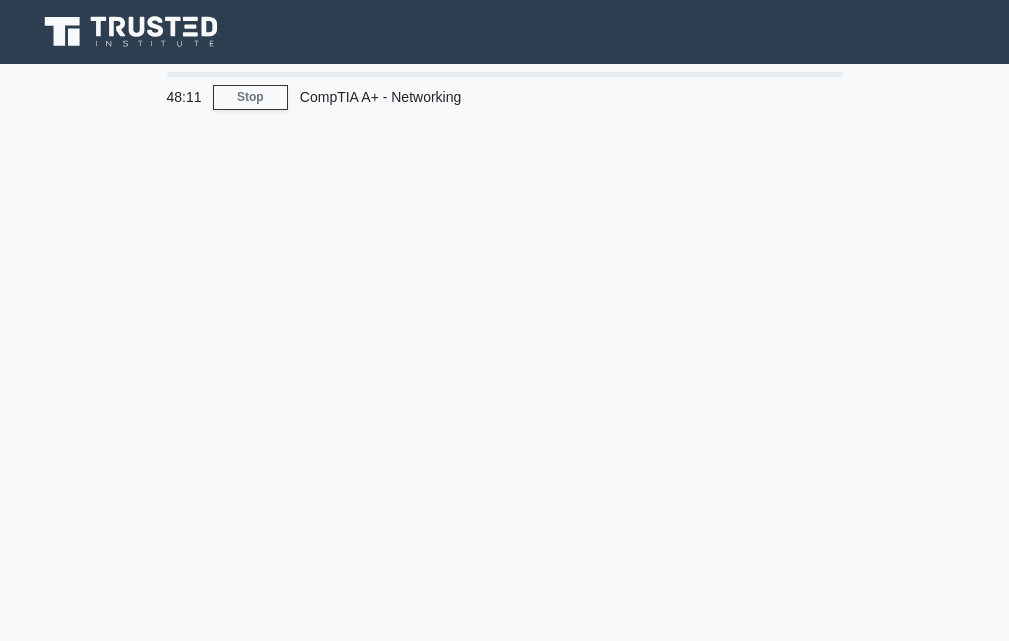scroll, scrollTop: 0, scrollLeft: 0, axis: both 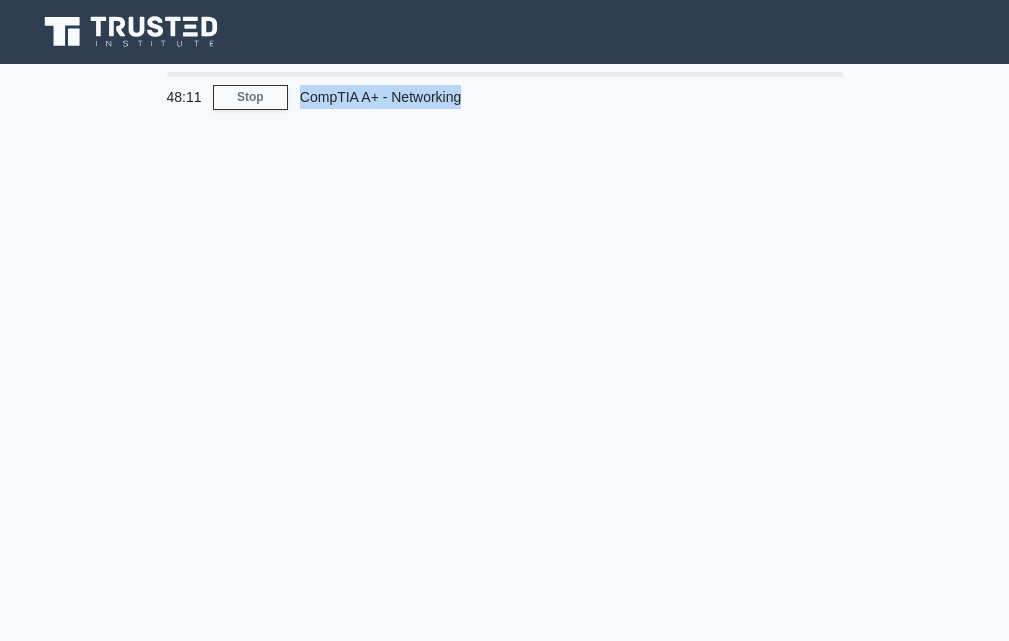 click on "[TIME]
Stop
CompTIA A+  - Networking" at bounding box center [505, 572] 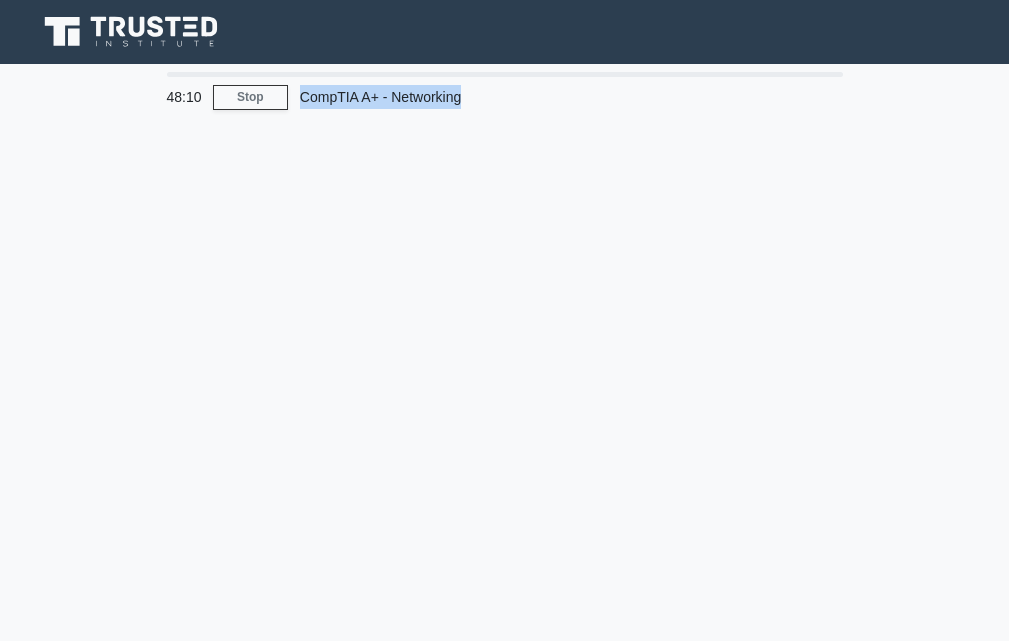 click on "[TIME]
Stop
CompTIA A+  - Networking" at bounding box center (505, 572) 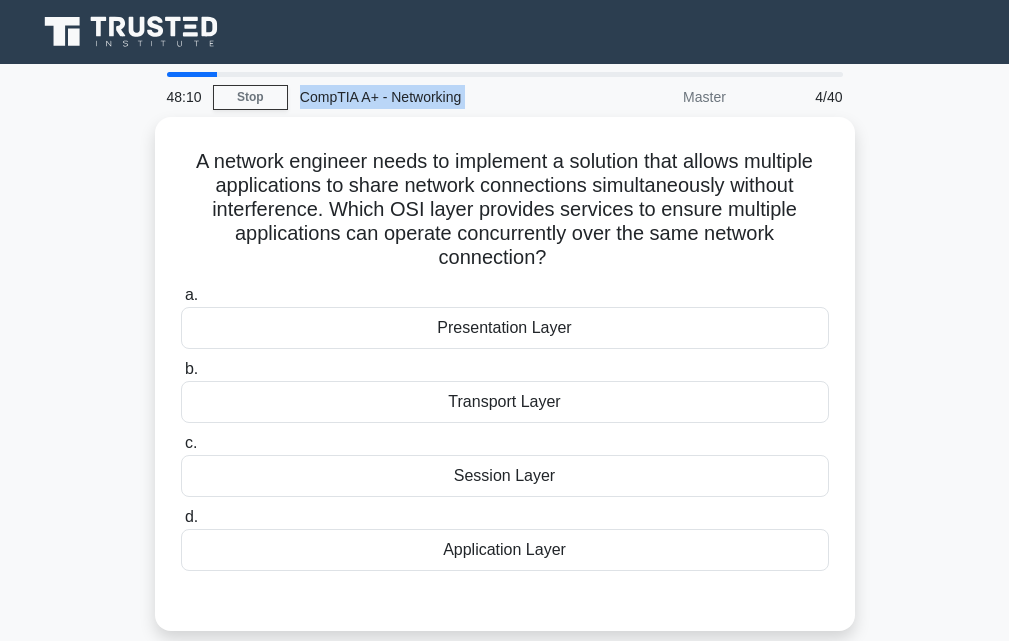 click on "[TIME]
Stop
CompTIA A+  - Networking
Master
4/40
A network engineer needs to implement a solution that allows multiple applications to share network connections simultaneously without interference. Which OSI layer provides services to ensure multiple applications can operate concurrently over the same network connection?
.spinner_0XTQ{transform-origin:center;animation:spinner_y6GP .75s linear infinite}@keyframes spinner_y6GP{100%{transform:rotate(360deg)}}
a." at bounding box center [505, 572] 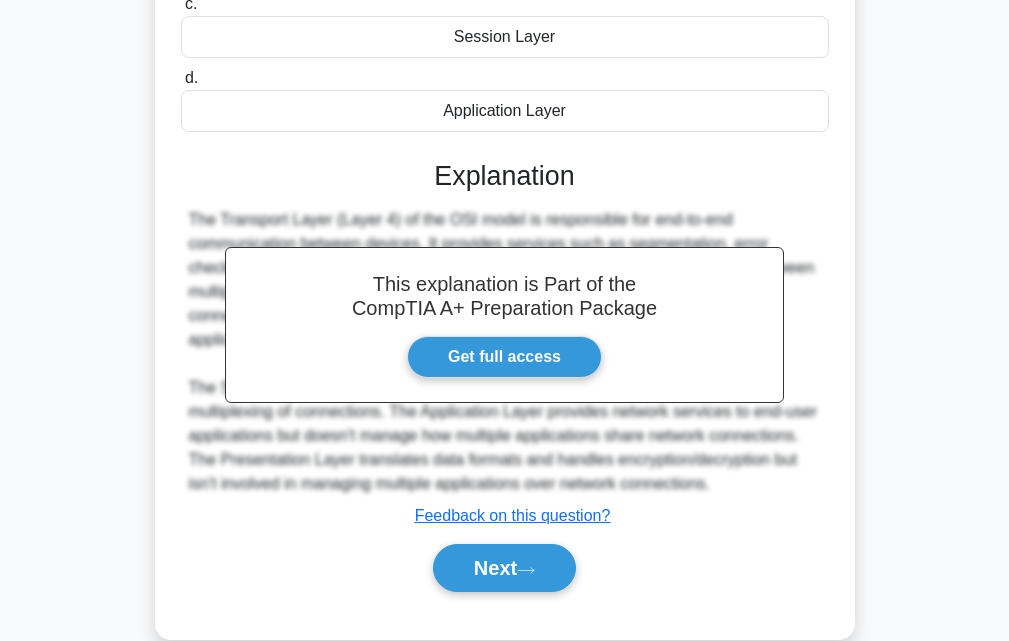 scroll, scrollTop: 437, scrollLeft: 0, axis: vertical 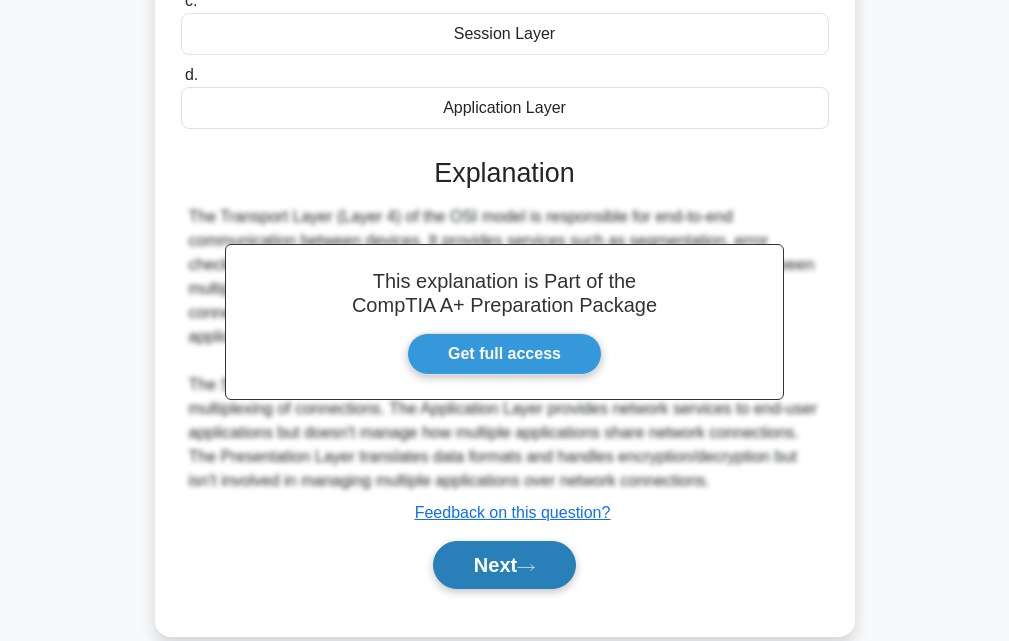 click on "Next" at bounding box center [504, 565] 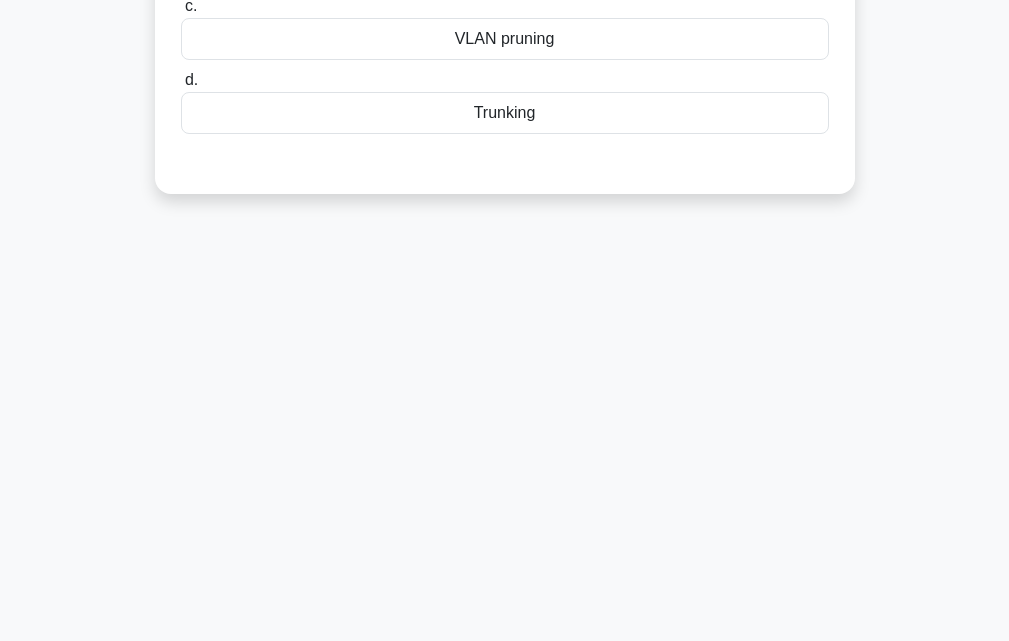 scroll, scrollTop: 0, scrollLeft: 0, axis: both 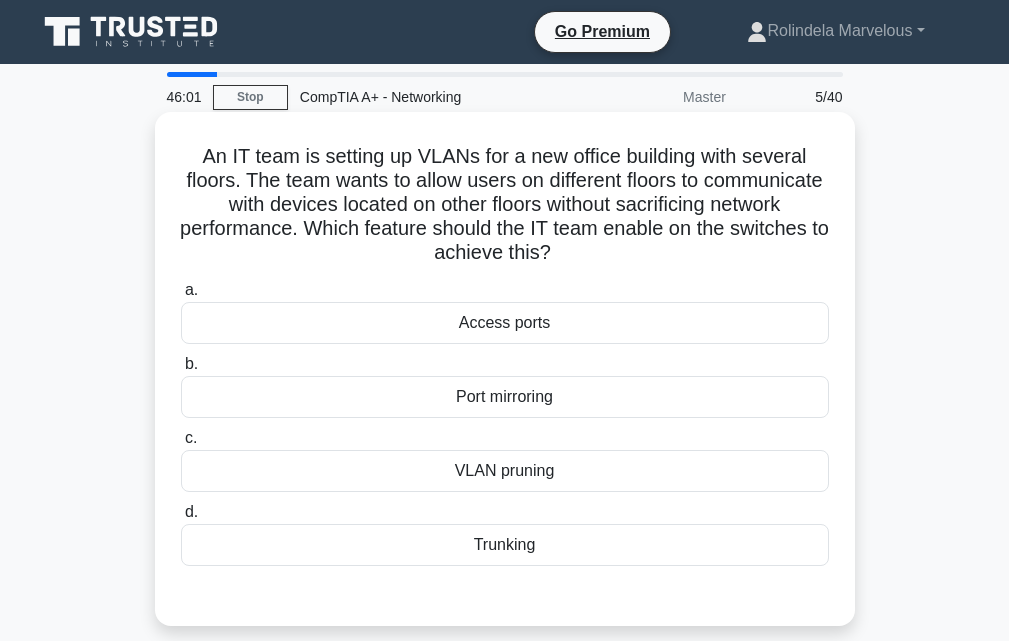 click on "Trunking" at bounding box center [505, 545] 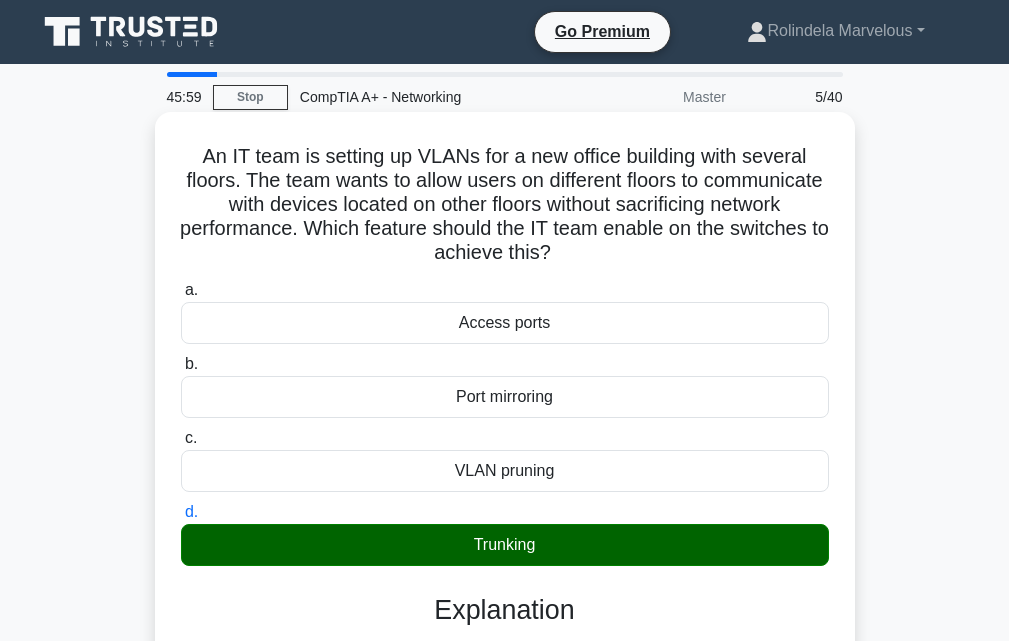 scroll, scrollTop: 400, scrollLeft: 0, axis: vertical 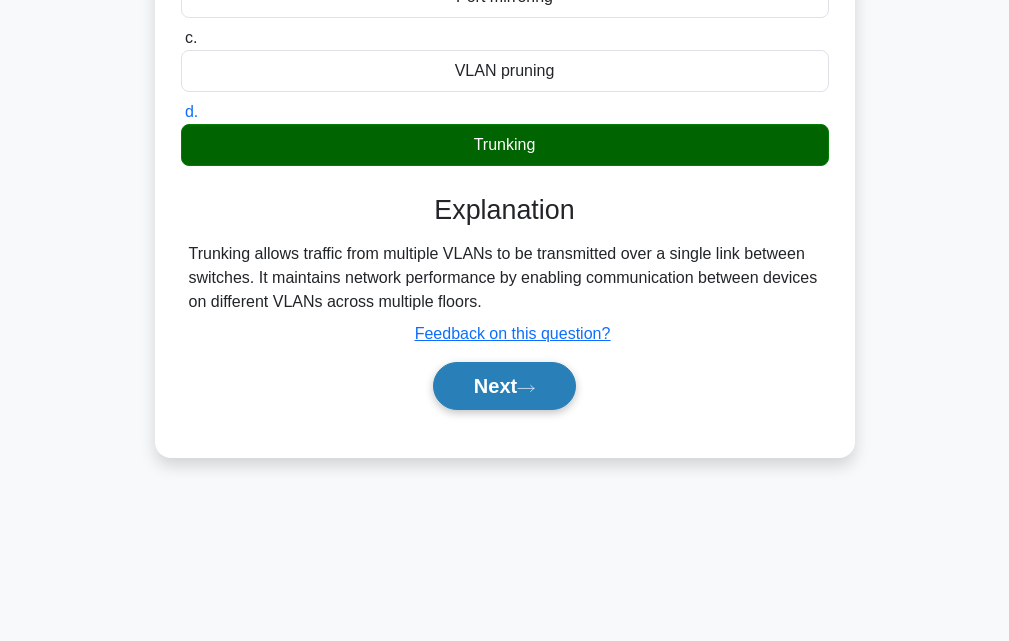click on "Next" at bounding box center (504, 386) 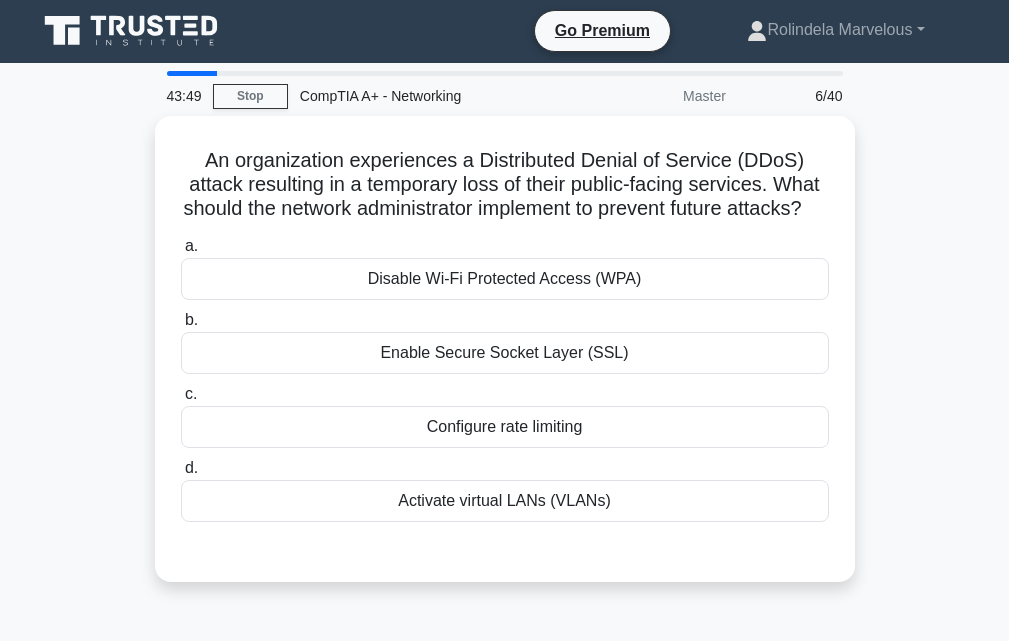 scroll, scrollTop: 0, scrollLeft: 0, axis: both 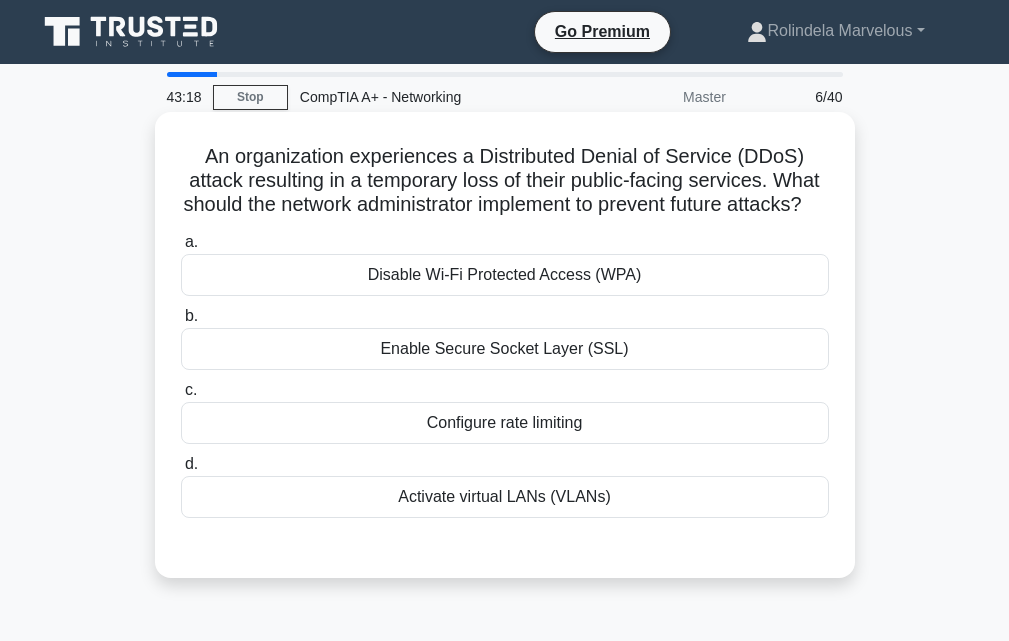 click on "Enable Secure Socket Layer (SSL)" at bounding box center (505, 349) 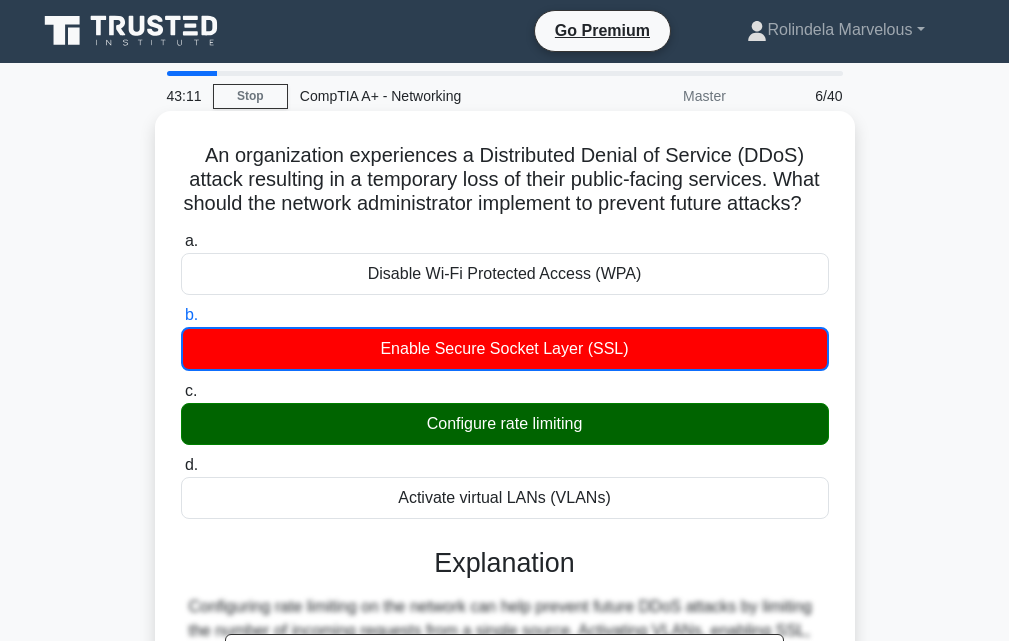 scroll, scrollTop: 0, scrollLeft: 0, axis: both 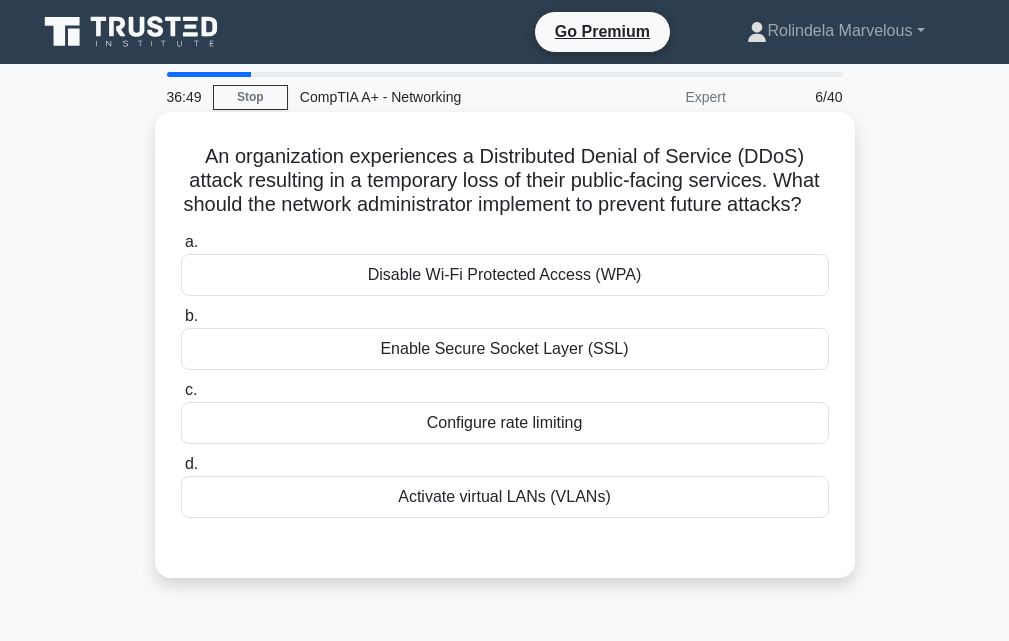 click on "Configure rate limiting" at bounding box center (505, 423) 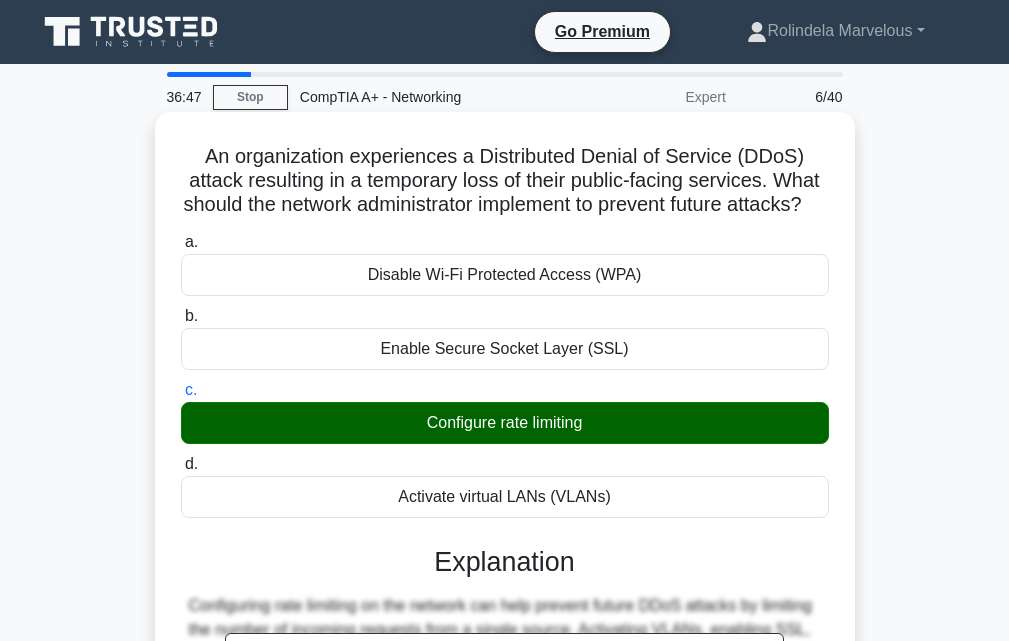 scroll, scrollTop: 439, scrollLeft: 0, axis: vertical 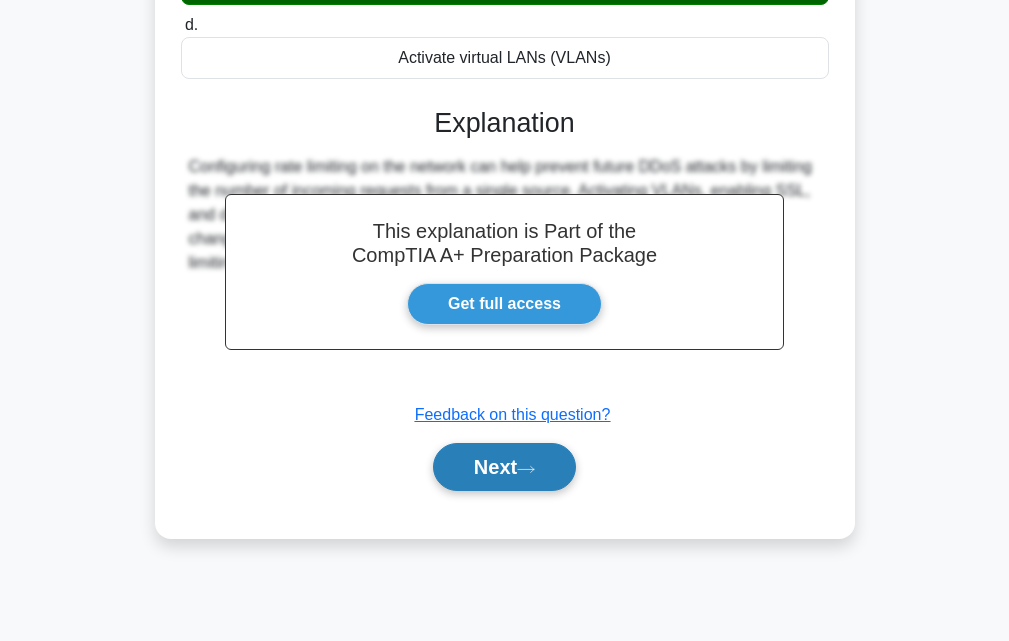 click on "Next" at bounding box center [504, 467] 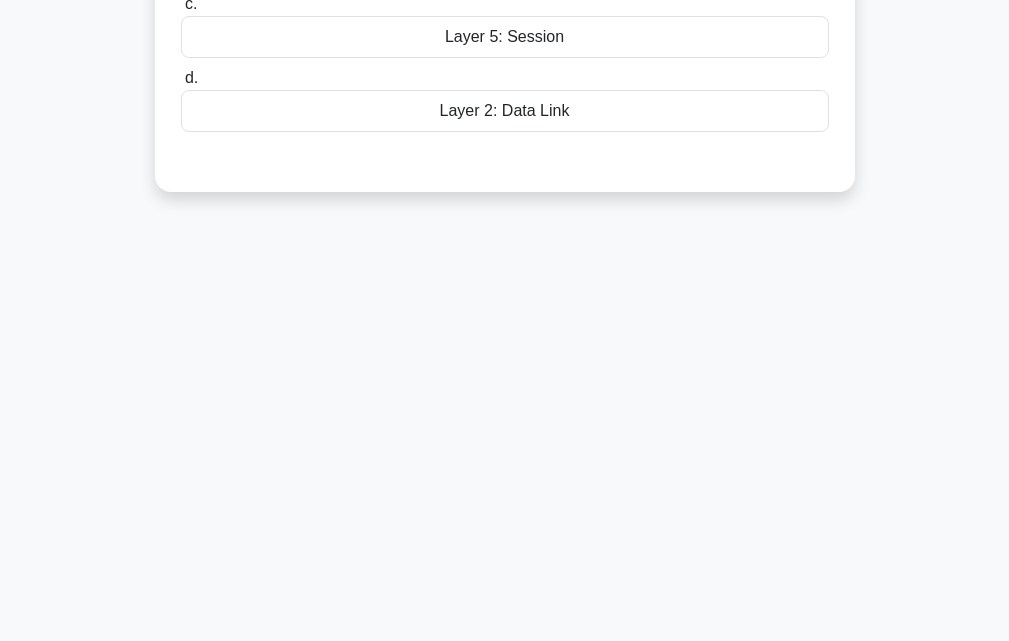 scroll, scrollTop: 0, scrollLeft: 0, axis: both 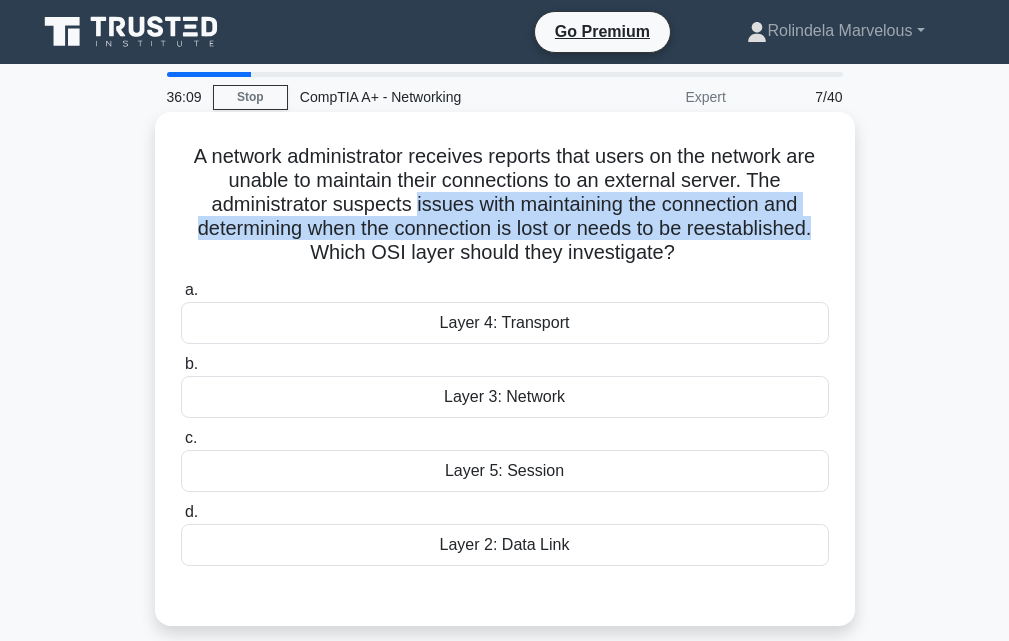 drag, startPoint x: 412, startPoint y: 204, endPoint x: 821, endPoint y: 224, distance: 409.4887 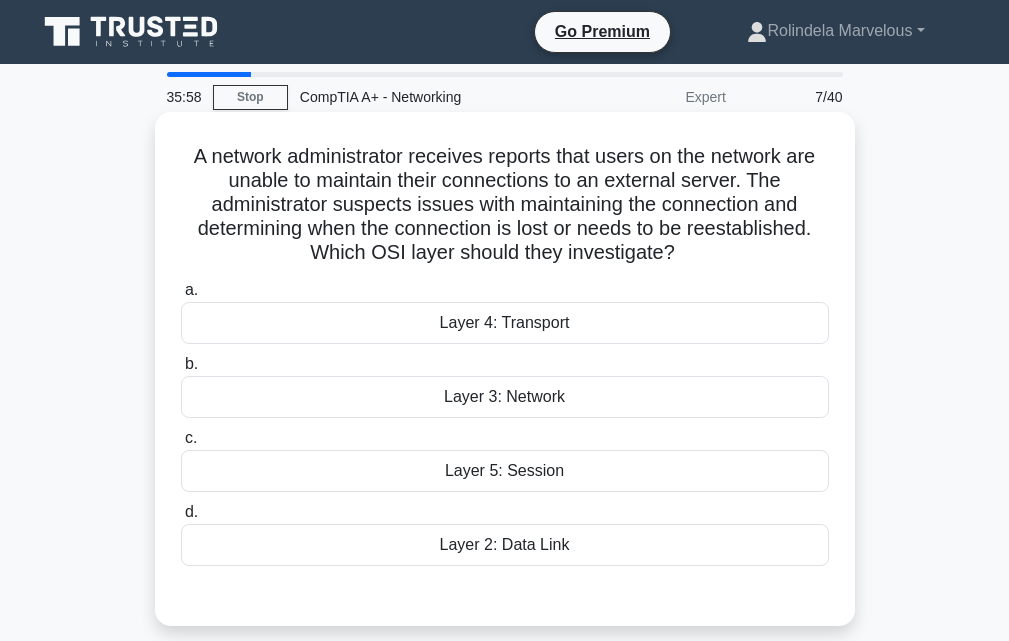 click on "Layer 5: Session" at bounding box center [505, 471] 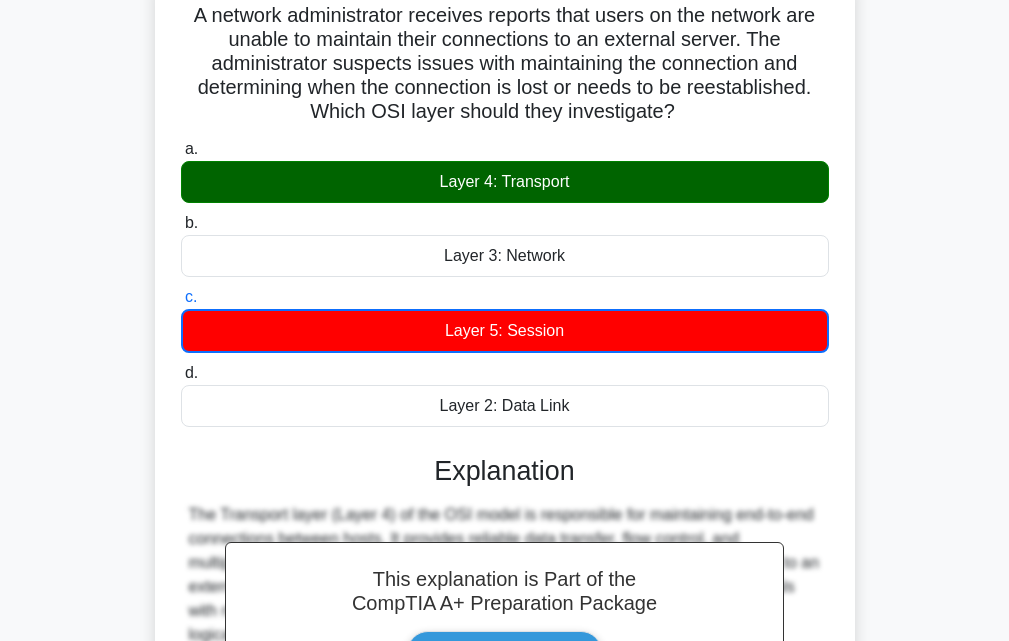 scroll, scrollTop: 439, scrollLeft: 0, axis: vertical 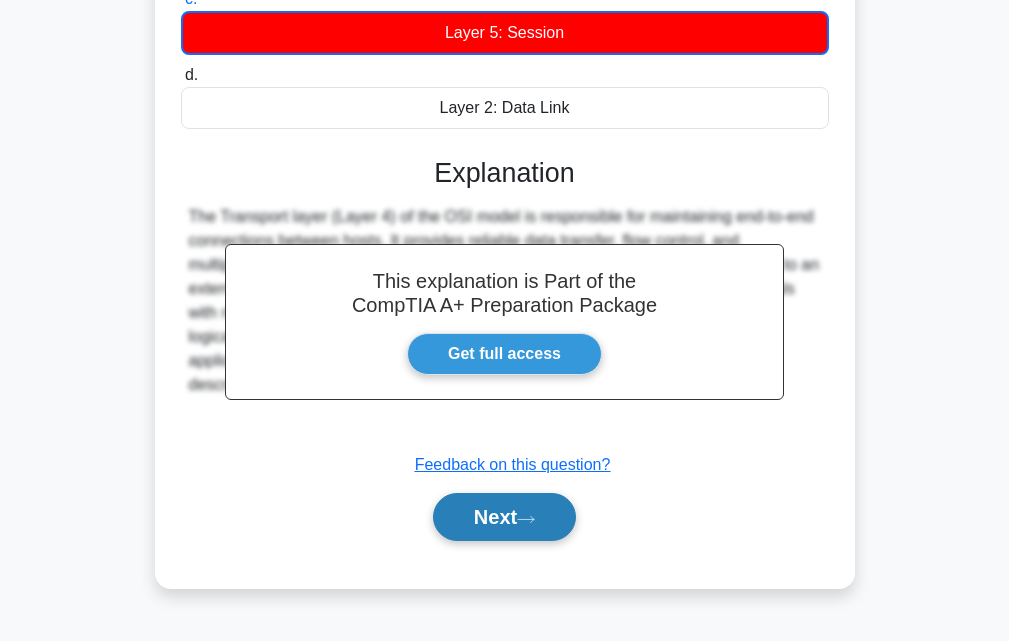 click on "Next" at bounding box center [504, 517] 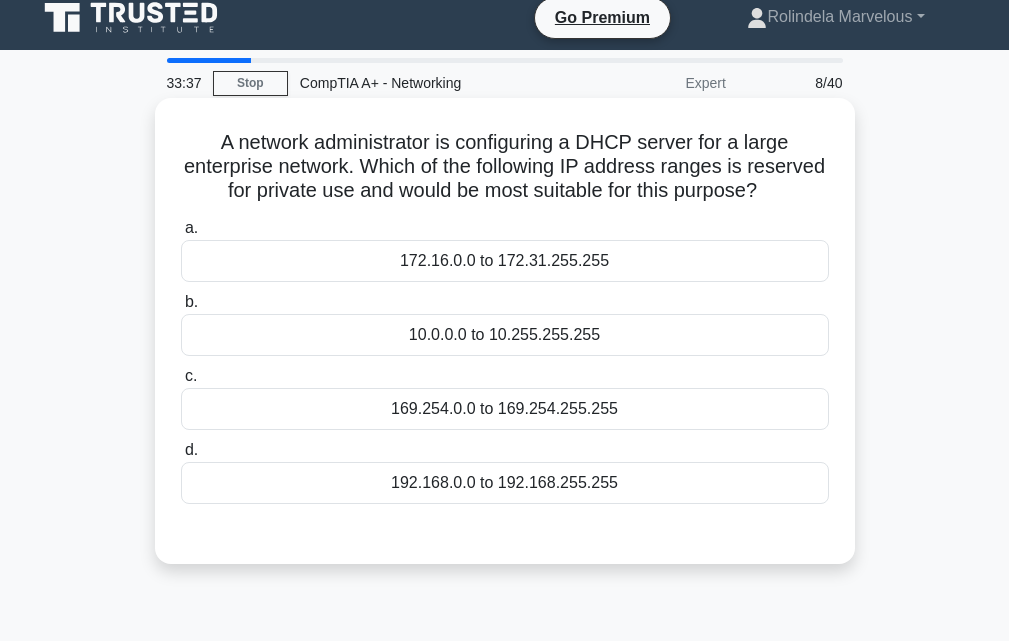 scroll, scrollTop: 0, scrollLeft: 0, axis: both 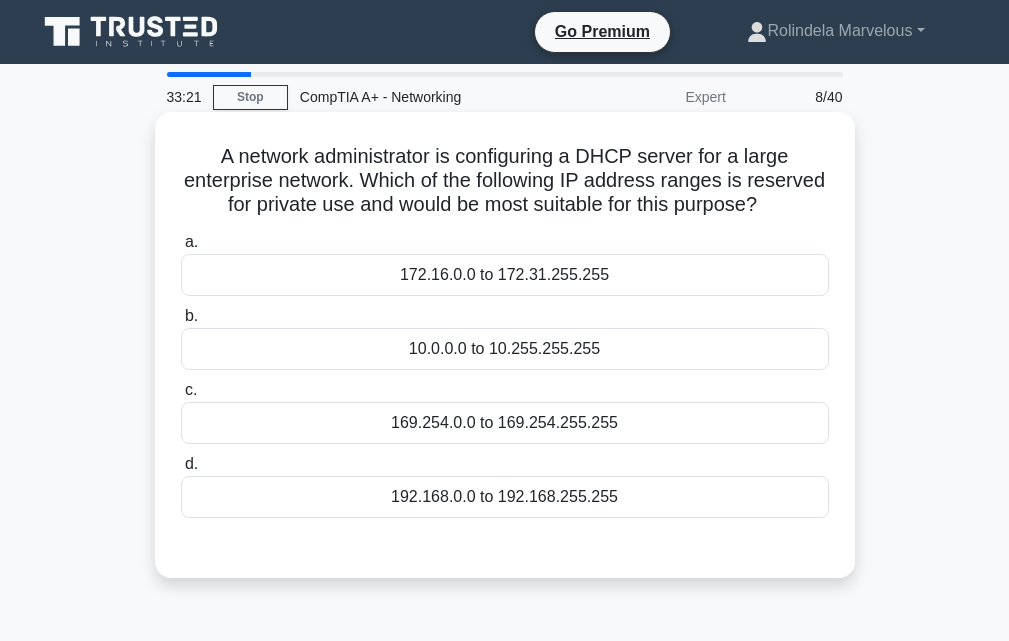 click on "192.168.0.0 to 192.168.255.255" at bounding box center (505, 497) 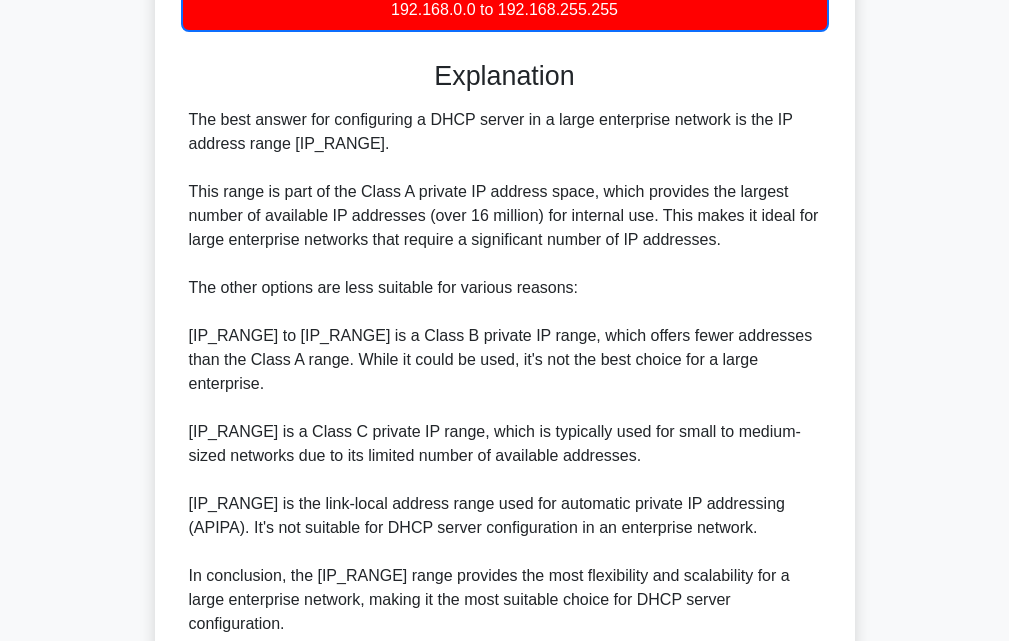 scroll, scrollTop: 714, scrollLeft: 0, axis: vertical 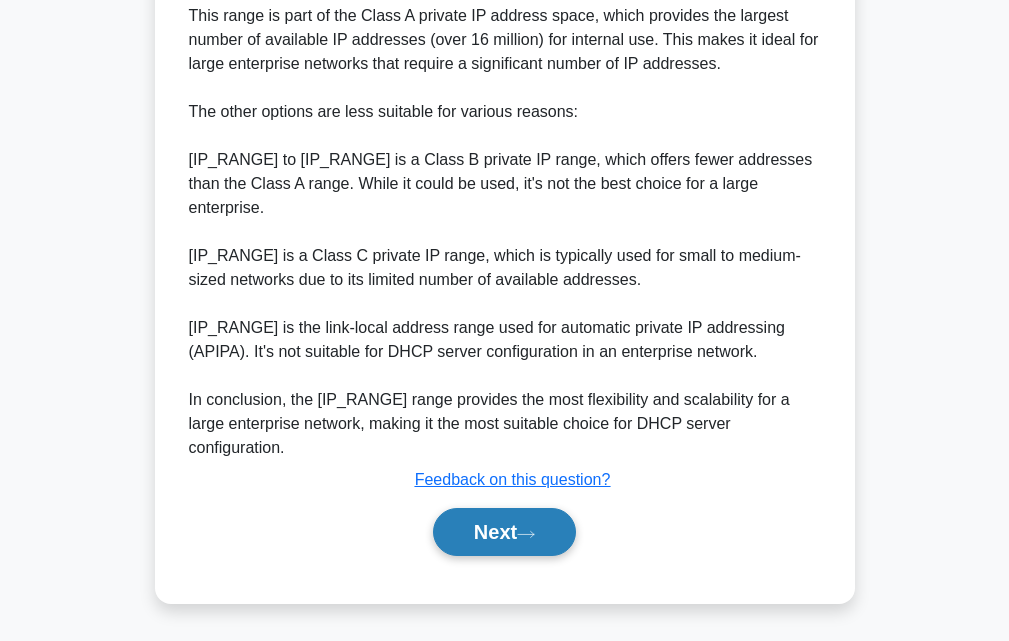 click on "Next" at bounding box center [504, 532] 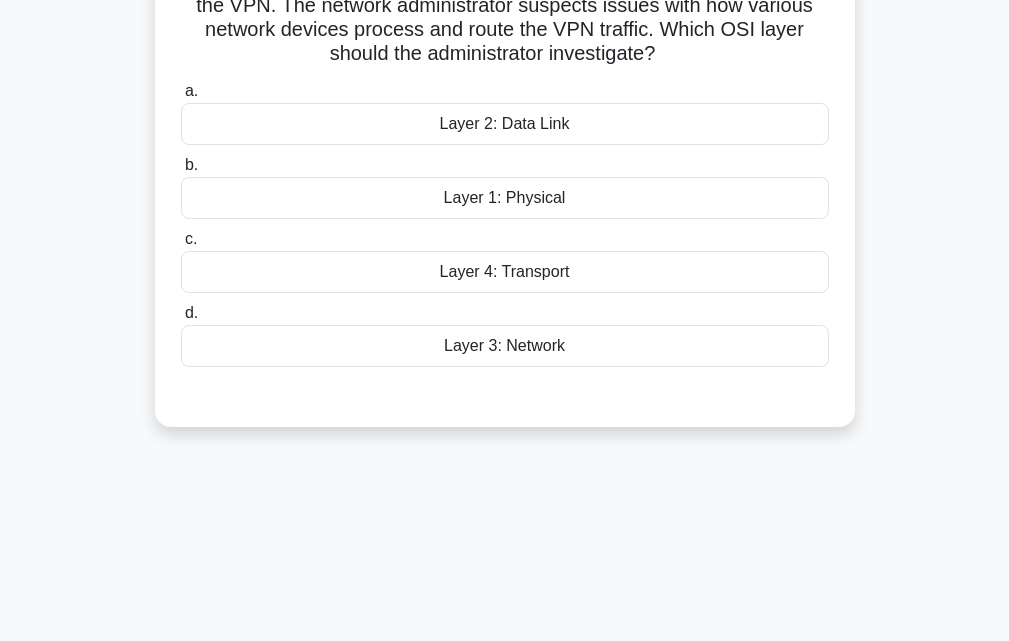 scroll, scrollTop: 0, scrollLeft: 0, axis: both 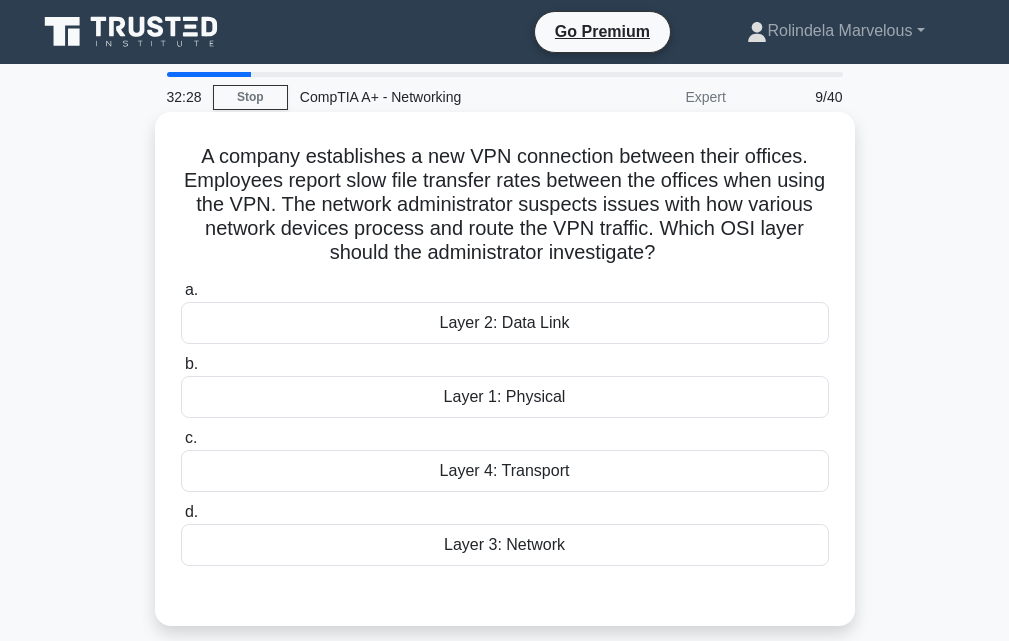 click on "Layer 4: Transport" at bounding box center (505, 471) 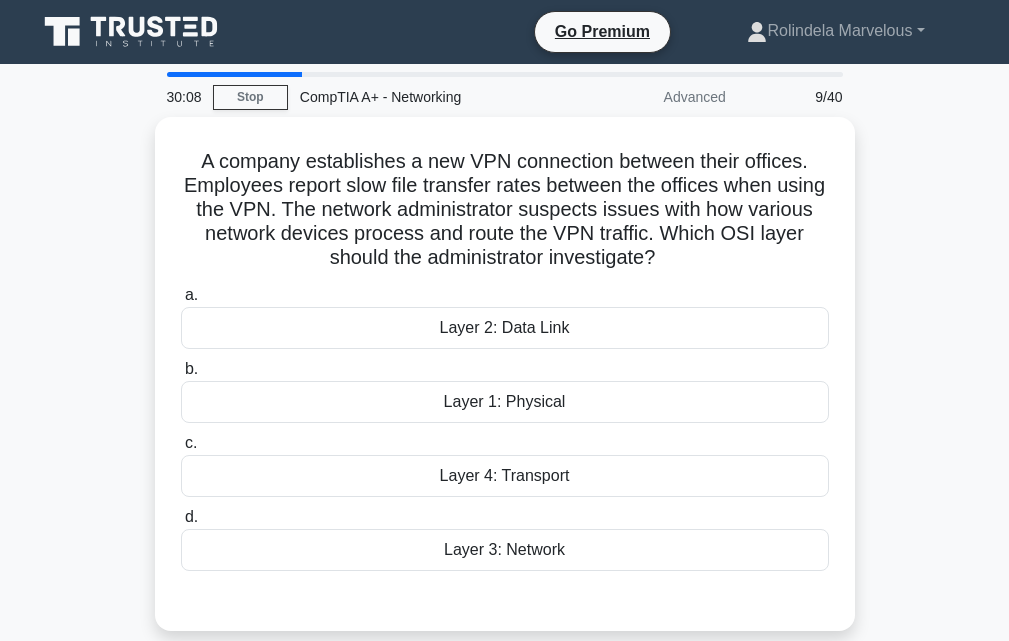 scroll, scrollTop: 0, scrollLeft: 0, axis: both 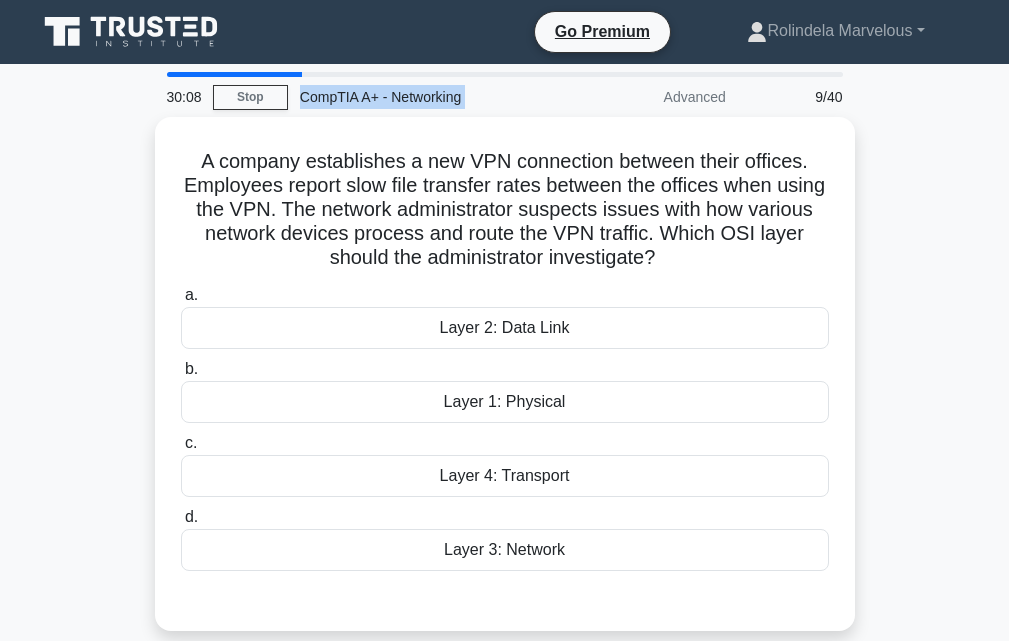 click on "30:08 Stop CompTIA A+ - Networking Advanced 9/40 A company establishes a new VPN connection between their offices. Employees report slow file transfer rates between the offices when using the VPN. The network administrator suspects issues with how various network devices process and route the VPN traffic. Which OSI layer should the administrator investigate? .spinner_0XTQ{transform-origin:center;animation:spinner_y6GP .75s linear infinite}@keyframes spinner_y6GP{100%{transform:rotate(360deg)}} a." at bounding box center (505, 572) 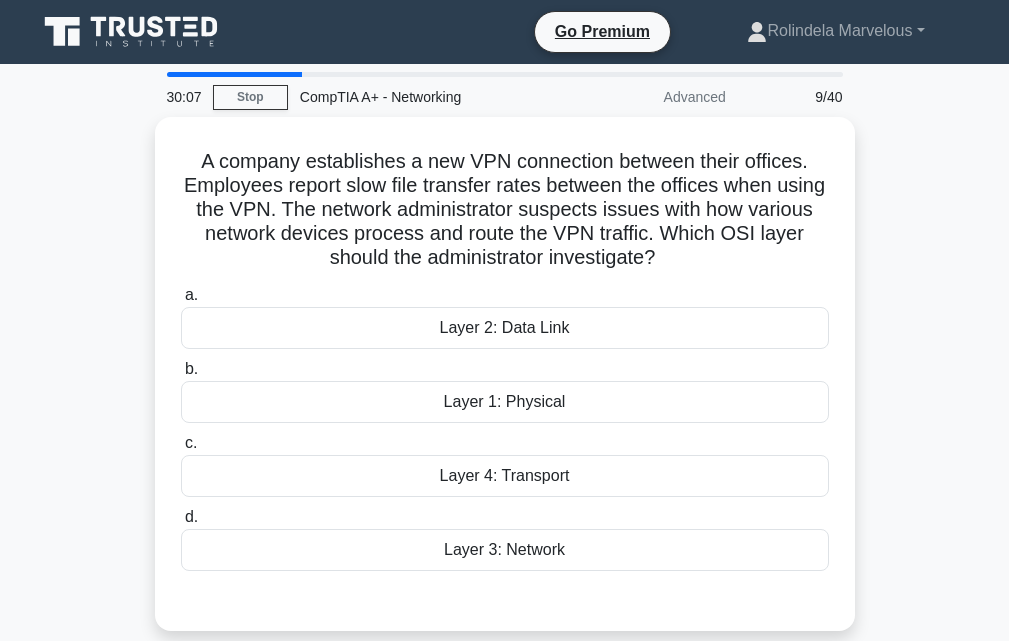click on "Layer 3: Network" at bounding box center [505, 550] 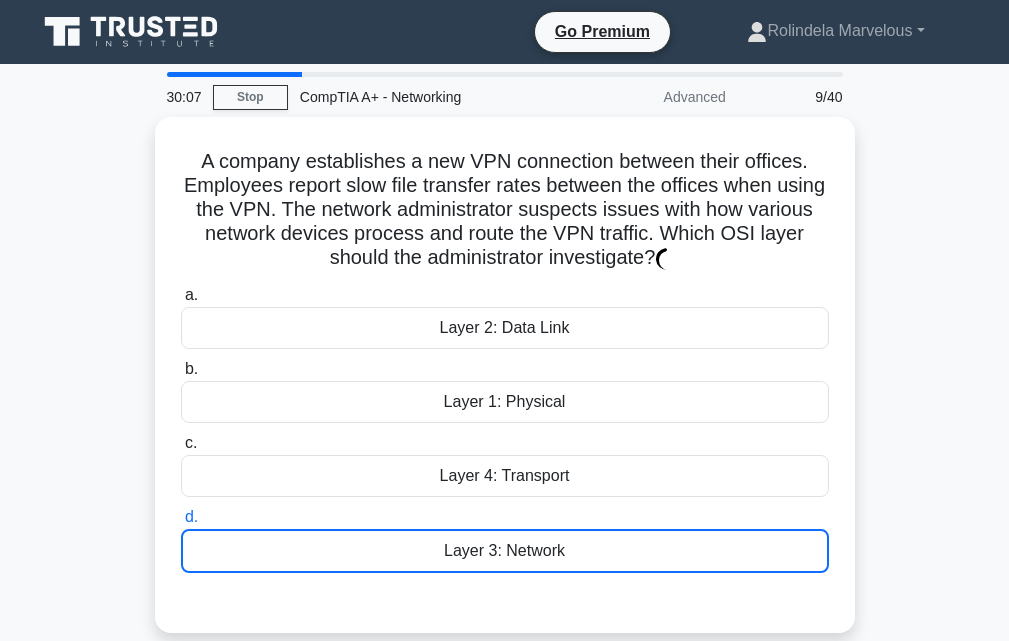 click on "Layer 3: Network" at bounding box center (505, 551) 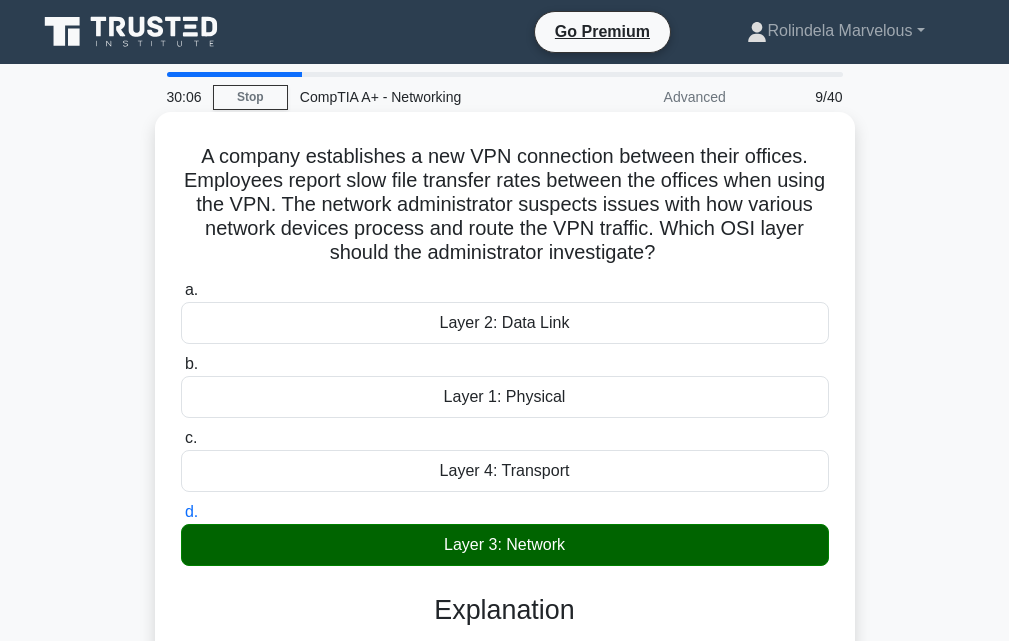 scroll, scrollTop: 0, scrollLeft: 0, axis: both 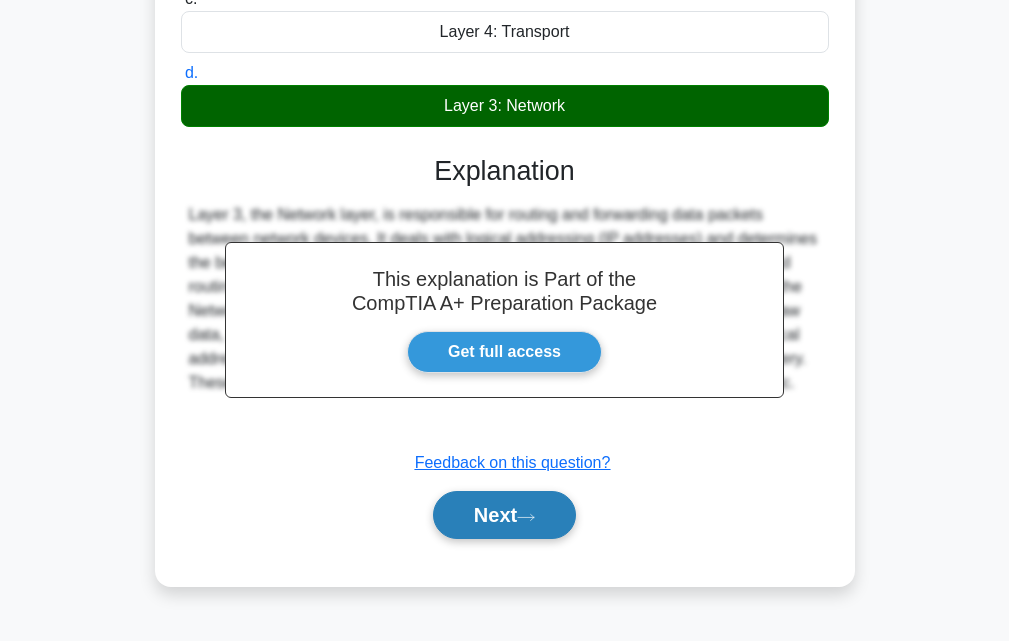 click on "Next" at bounding box center (504, 515) 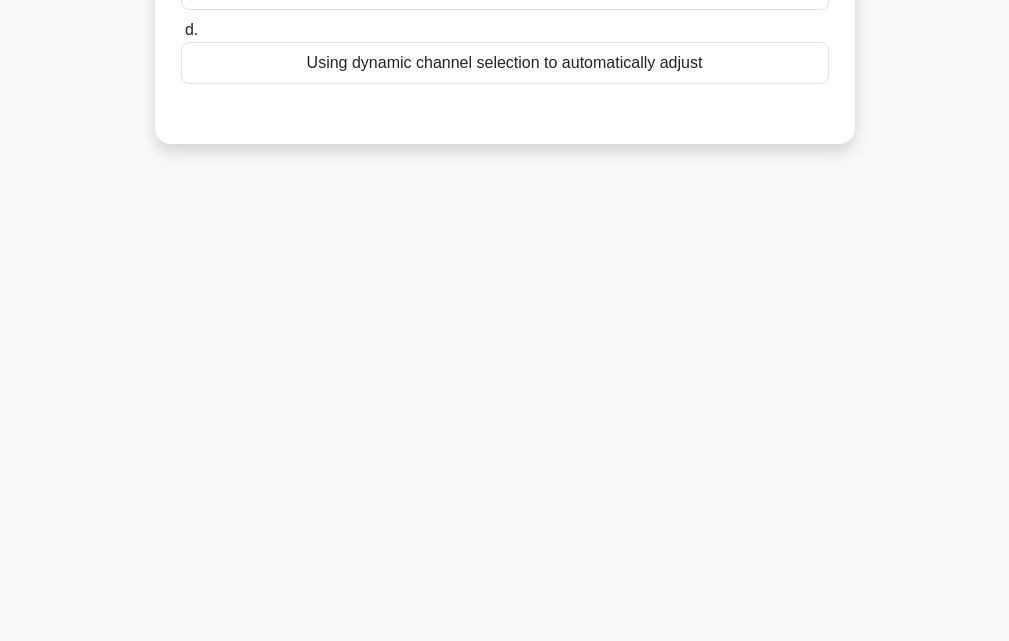 scroll, scrollTop: 0, scrollLeft: 0, axis: both 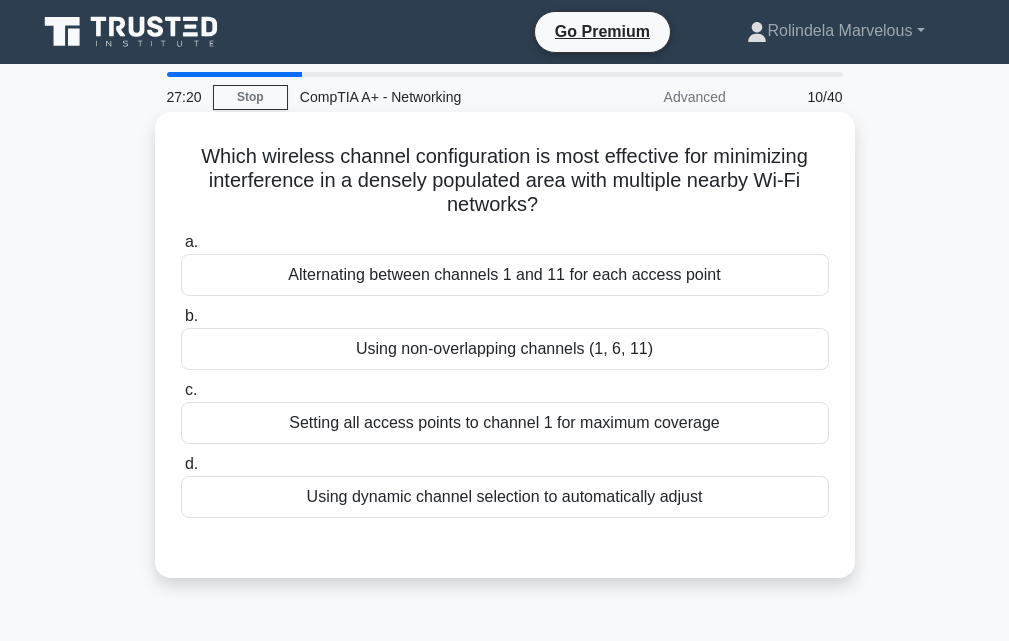 drag, startPoint x: 544, startPoint y: 352, endPoint x: 652, endPoint y: 304, distance: 118.186295 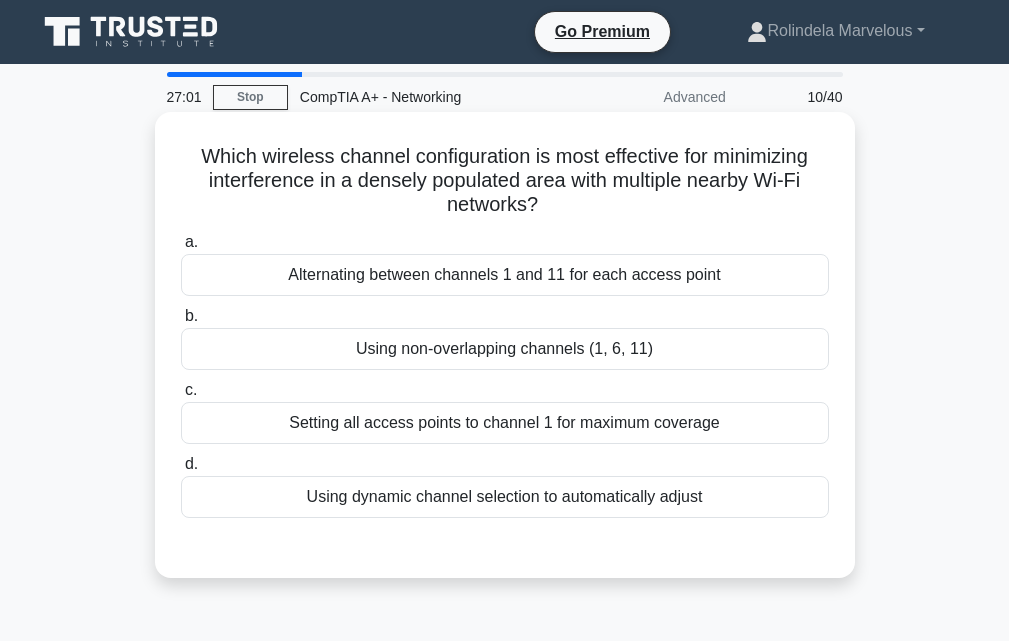 click on "Setting all access points to channel 1 for maximum coverage" at bounding box center [505, 423] 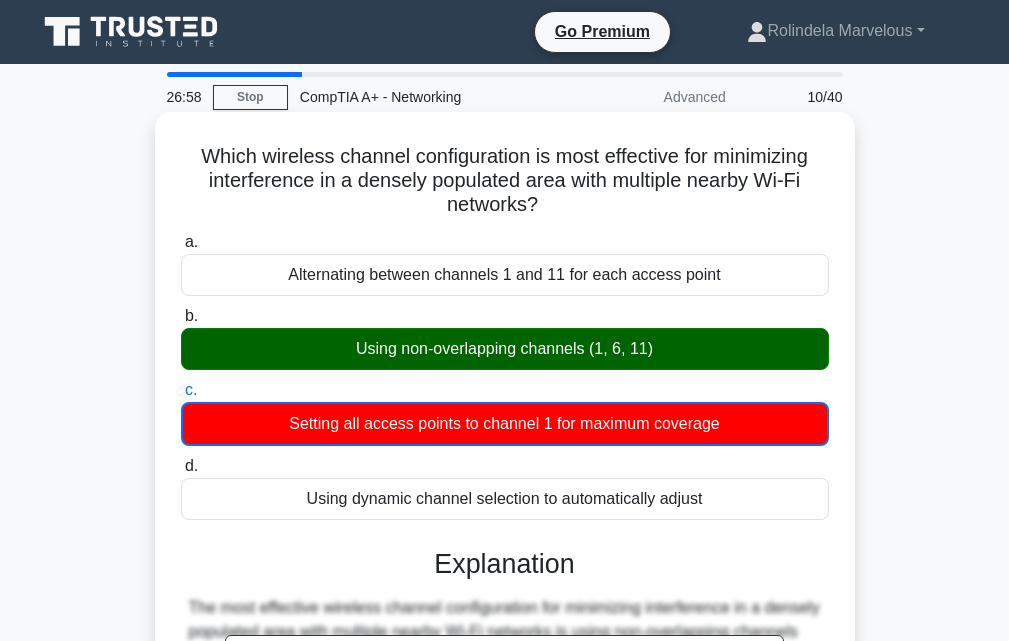 click on "Using non-overlapping channels (1, 6, 11)" at bounding box center [505, 349] 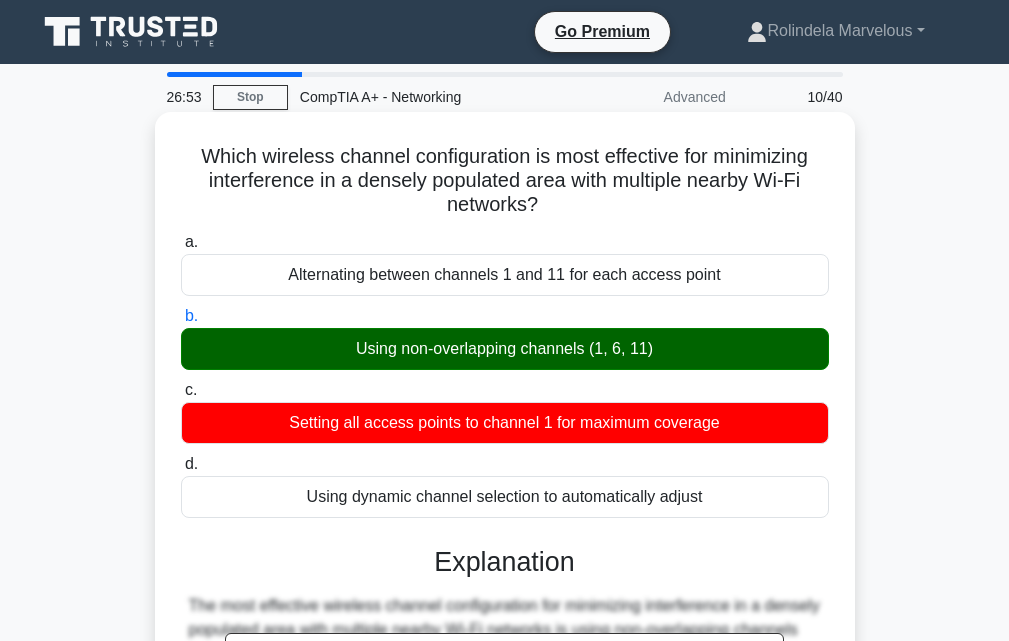 click on "Using non-overlapping channels (1, 6, 11)" at bounding box center [505, 349] 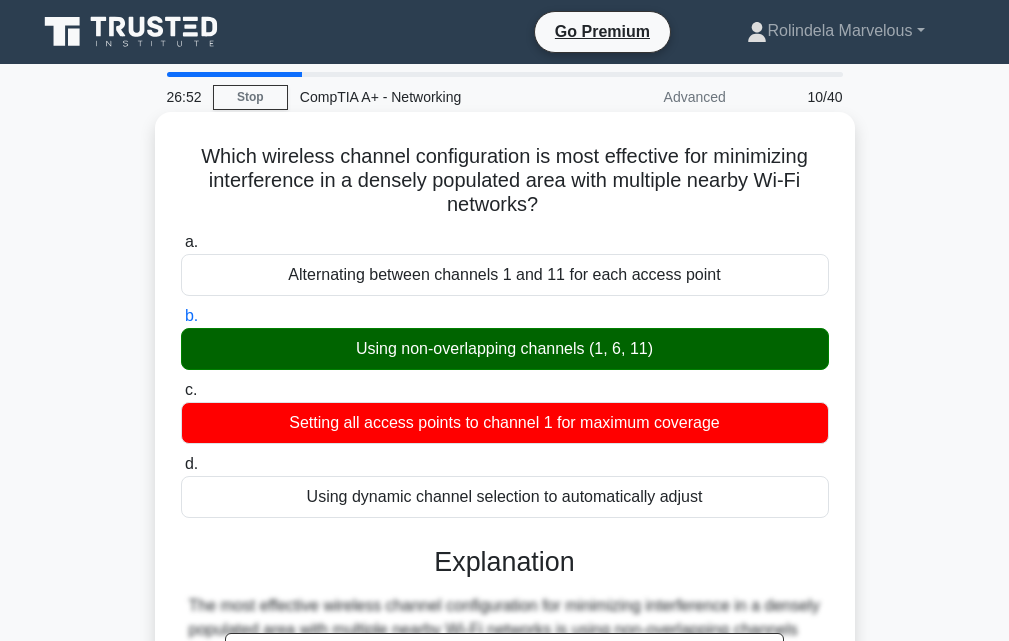 click on "Using non-overlapping channels (1, 6, 11)" at bounding box center [505, 349] 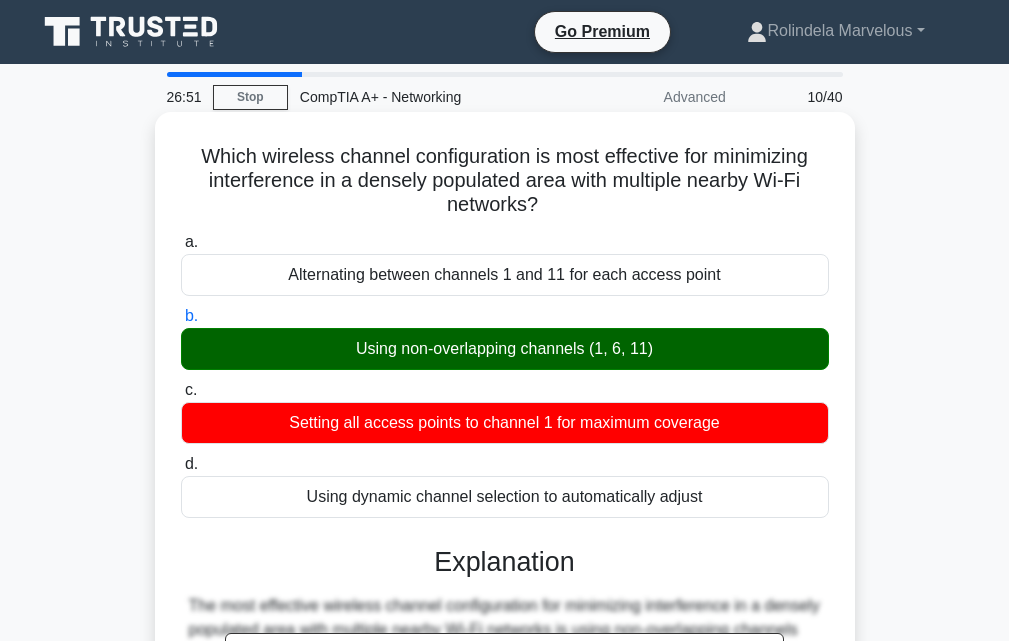 click on "Using non-overlapping channels (1, 6, 11)" at bounding box center (505, 349) 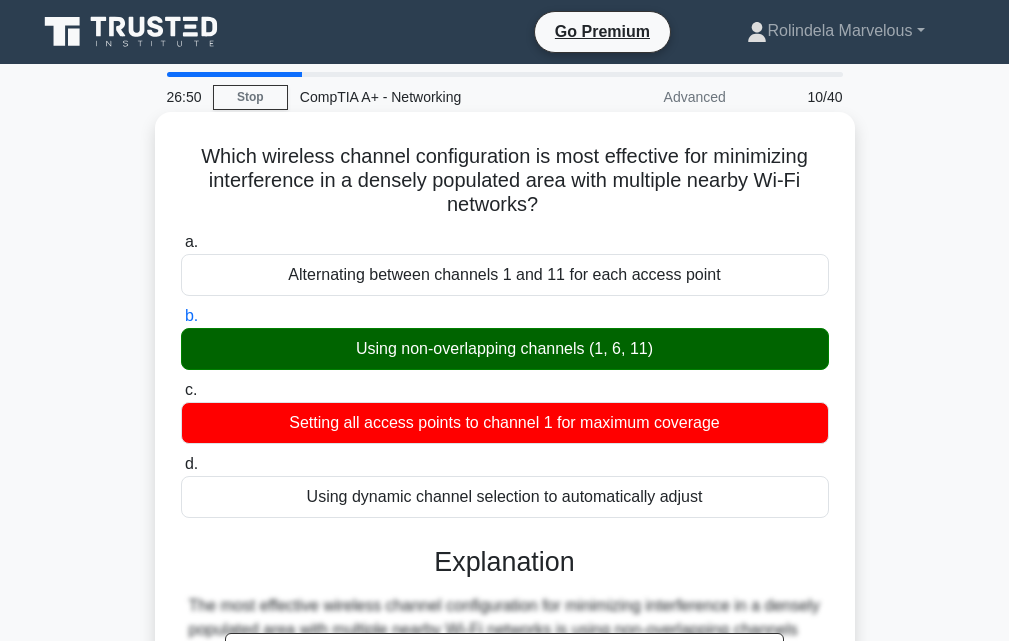 click on "Using non-overlapping channels (1, 6, 11)" at bounding box center (505, 349) 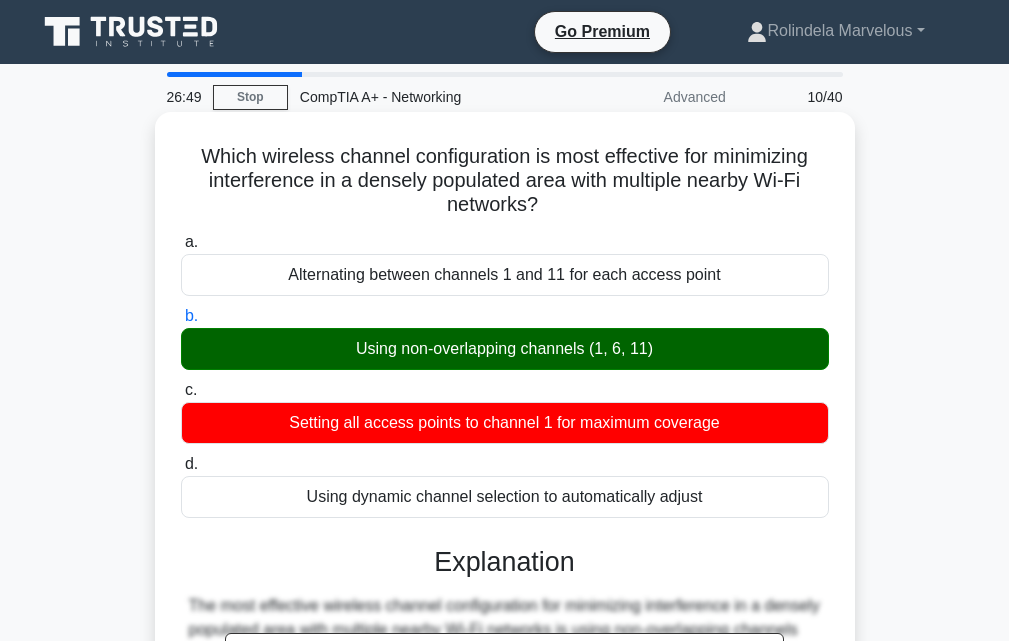 click on "Using non-overlapping channels (1, 6, 11)" at bounding box center (505, 349) 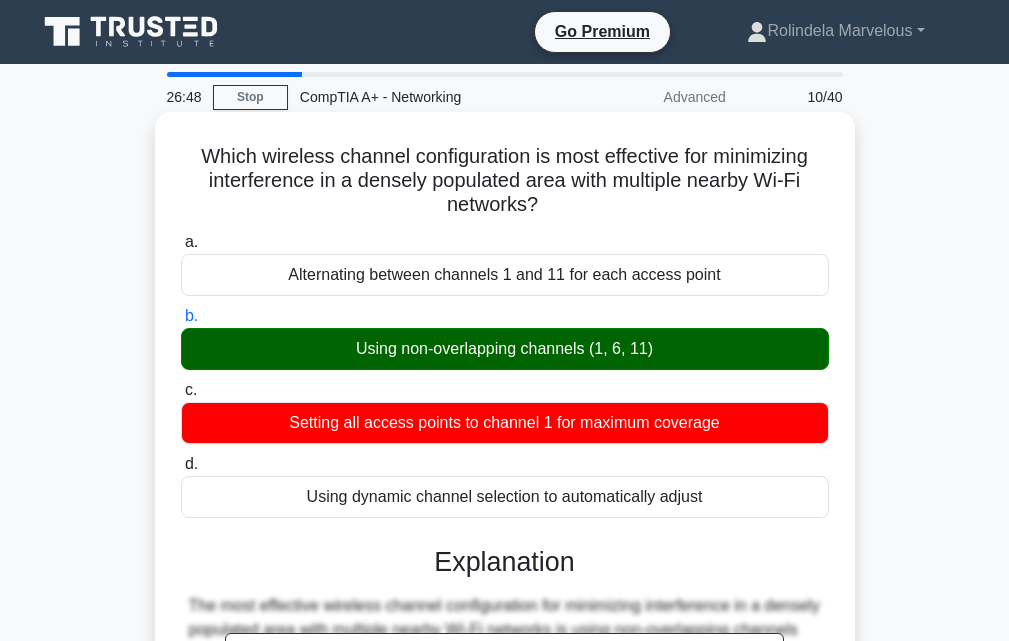 click on "Using non-overlapping channels (1, 6, 11)" at bounding box center [505, 349] 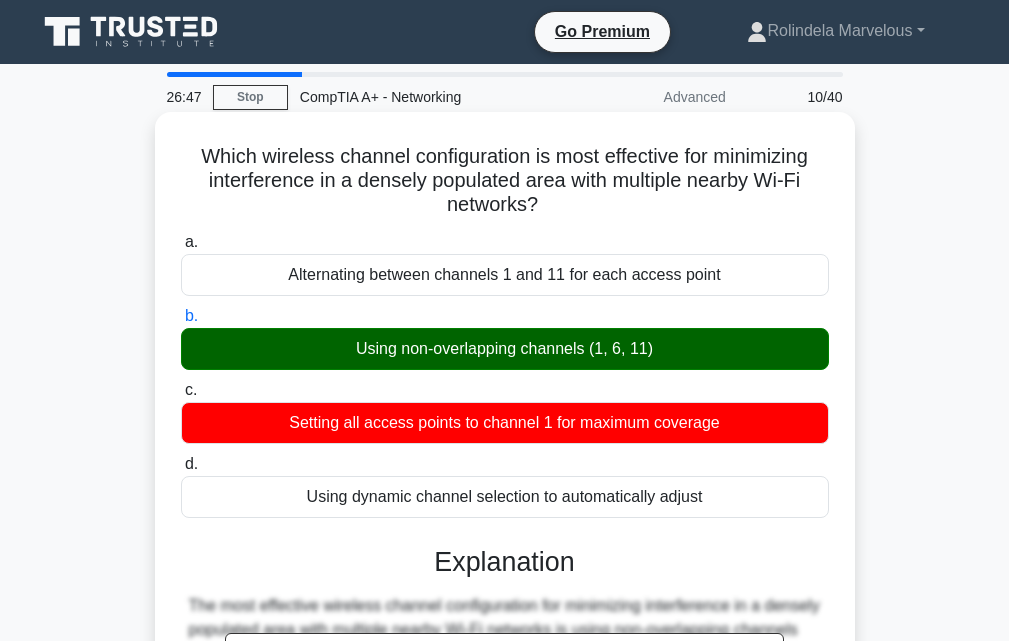 click on "Using non-overlapping channels (1, 6, 11)" at bounding box center [505, 349] 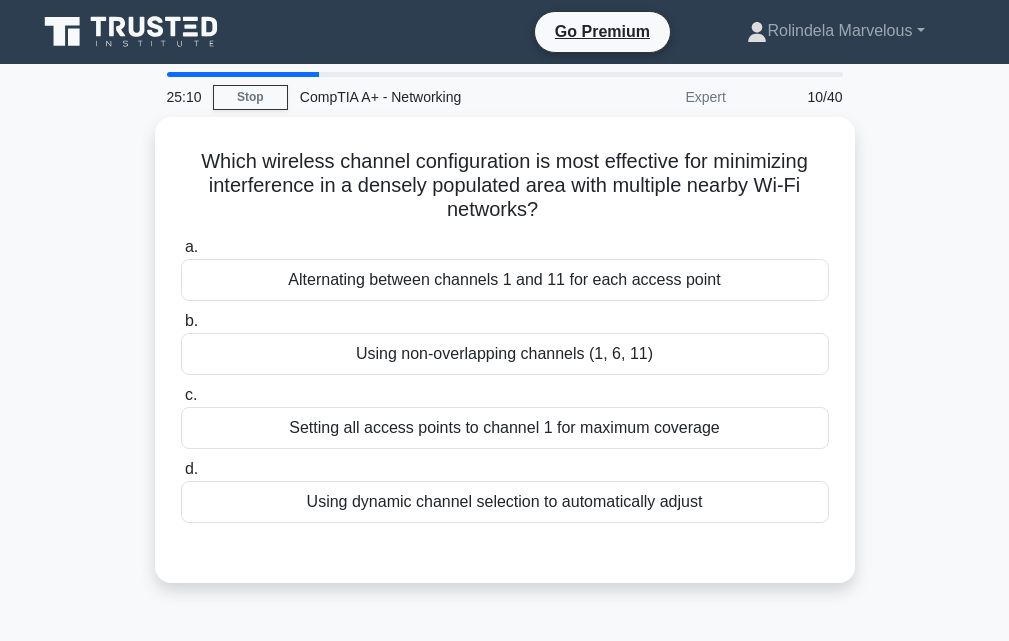 scroll, scrollTop: 0, scrollLeft: 0, axis: both 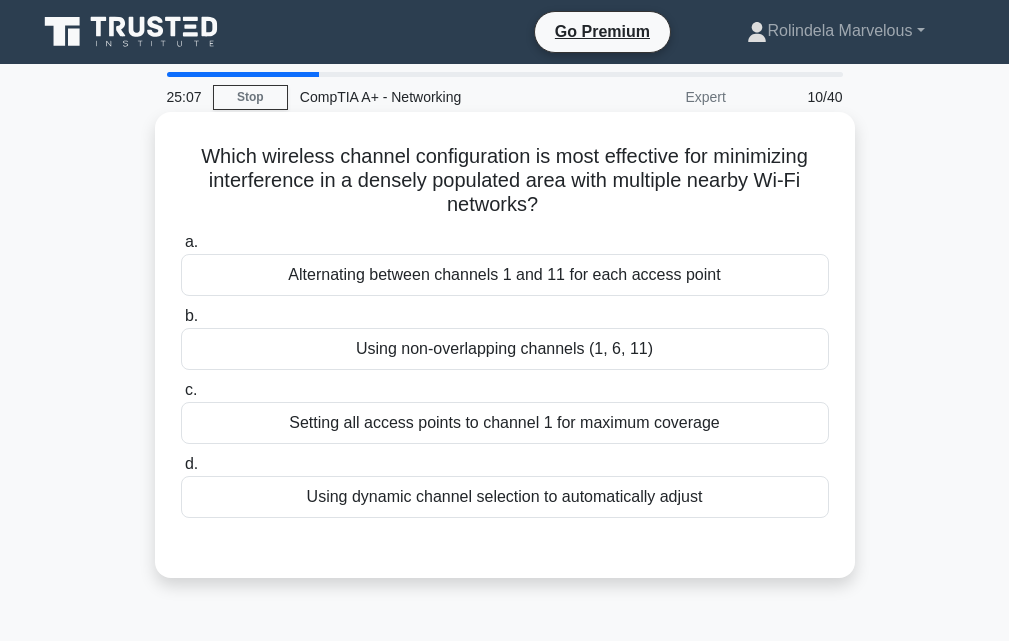 click on "Using non-overlapping channels (1, 6, 11)" at bounding box center (505, 349) 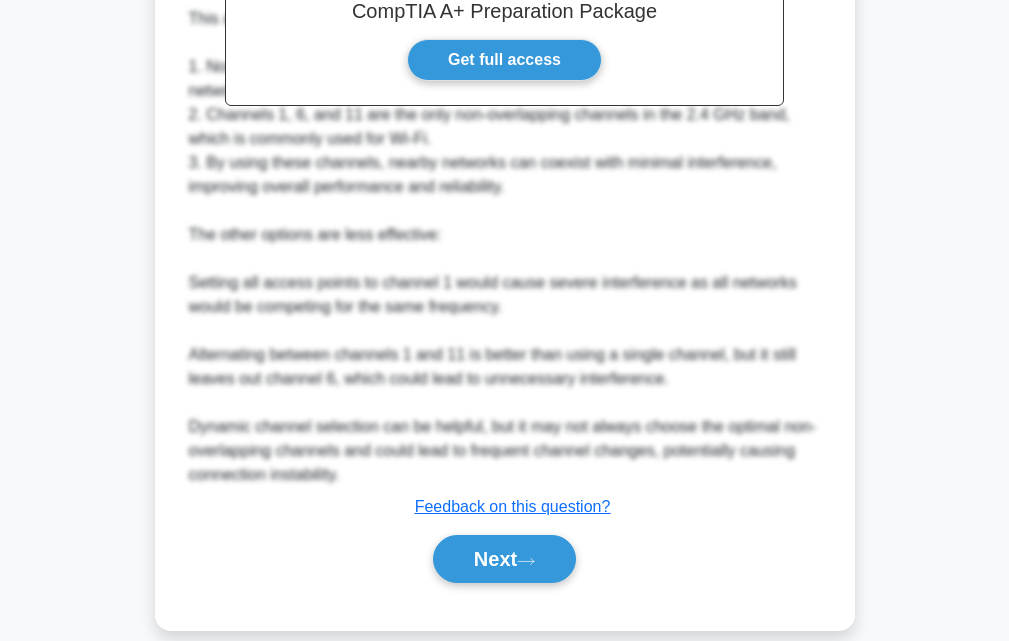 scroll, scrollTop: 712, scrollLeft: 0, axis: vertical 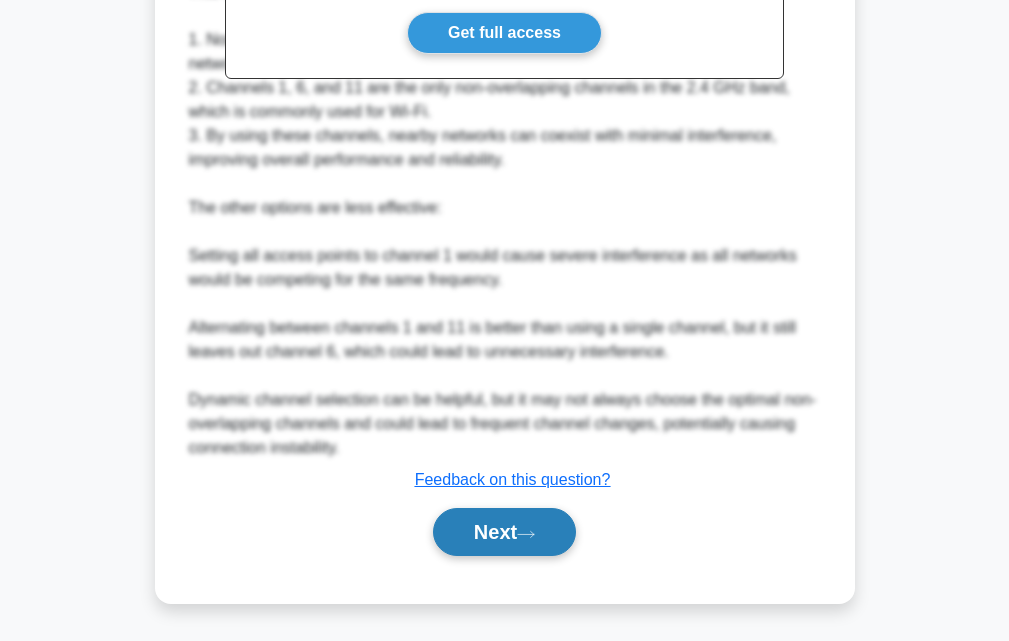 drag, startPoint x: 533, startPoint y: 529, endPoint x: 545, endPoint y: 512, distance: 20.808653 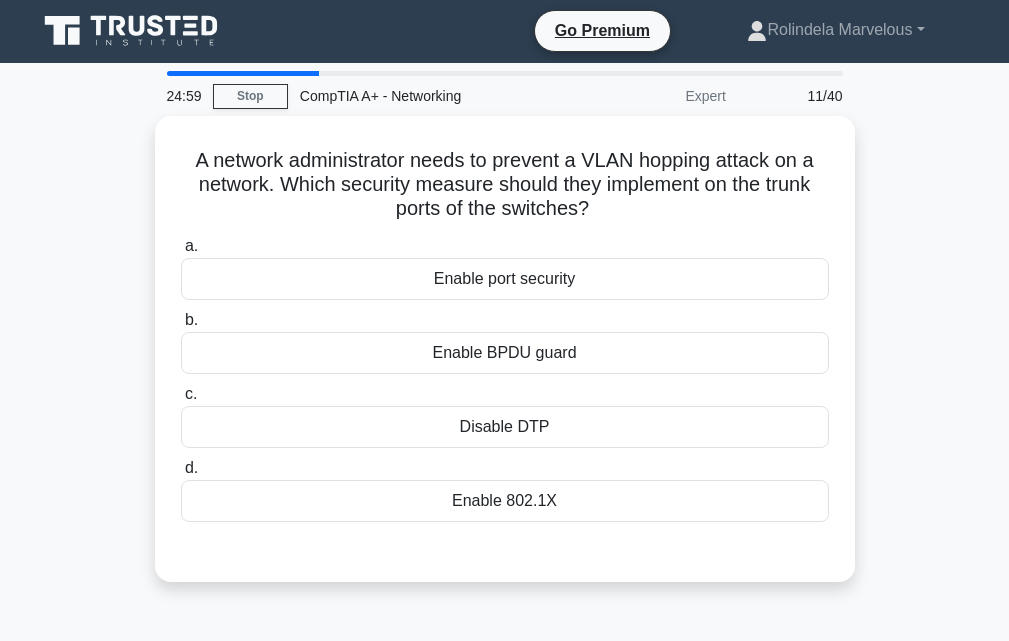 scroll, scrollTop: 0, scrollLeft: 0, axis: both 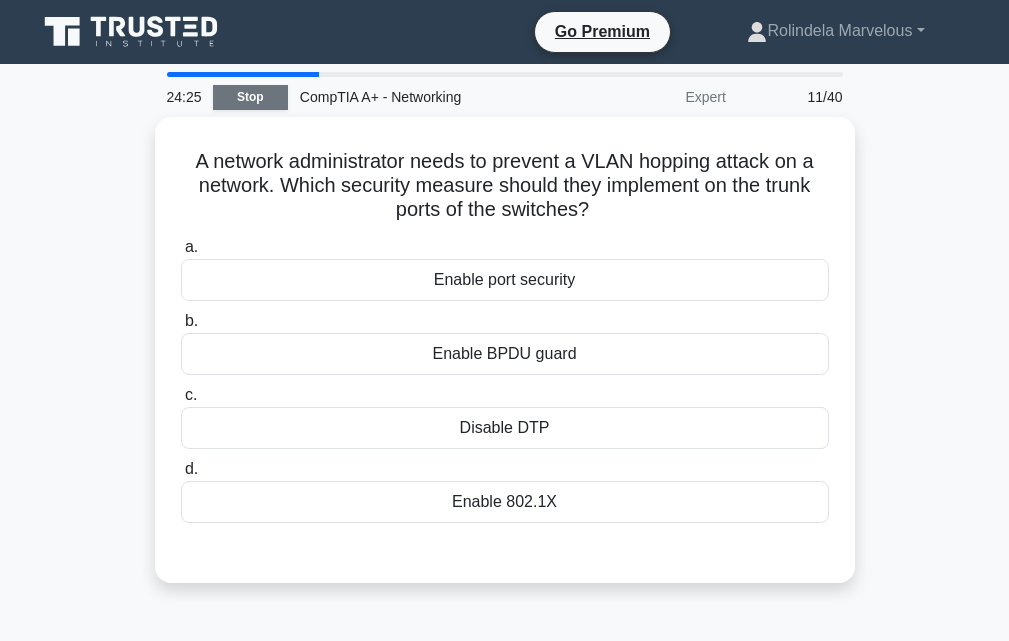 click on "Stop" at bounding box center (250, 97) 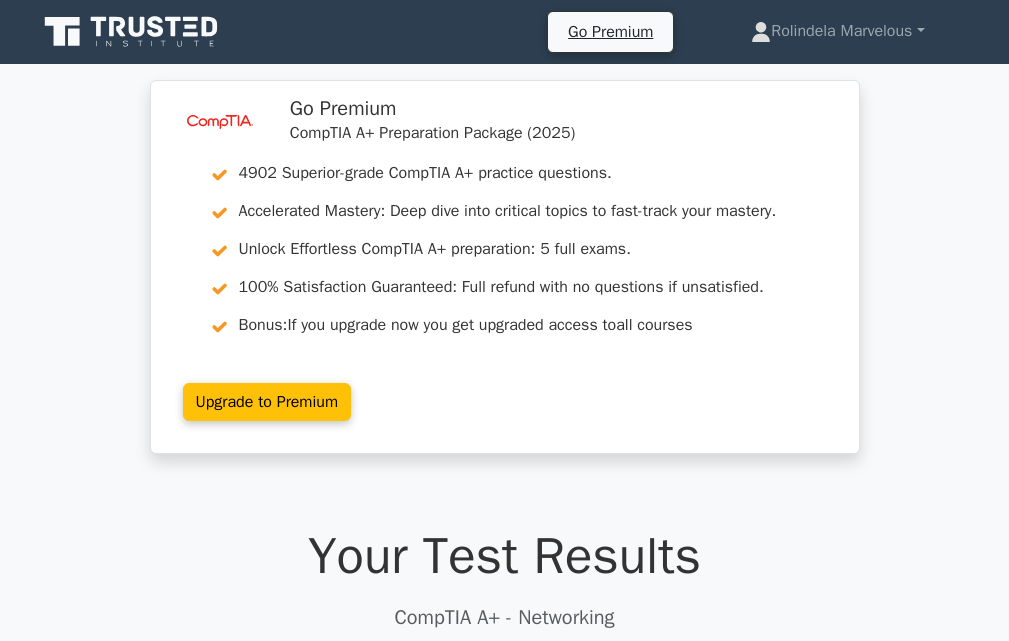 scroll, scrollTop: 0, scrollLeft: 0, axis: both 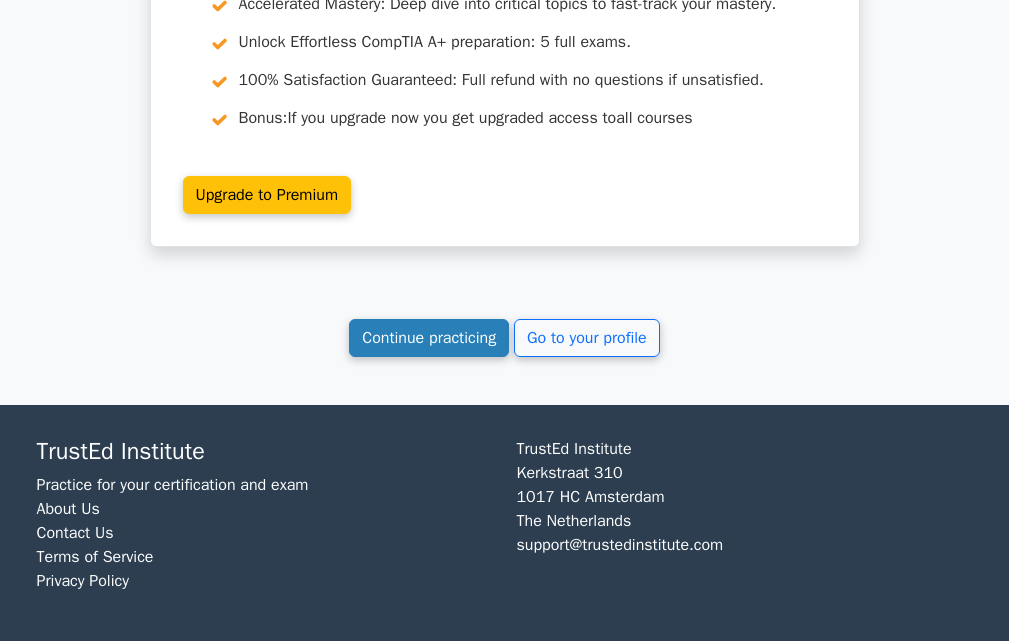 click on "Continue practicing" at bounding box center (429, 338) 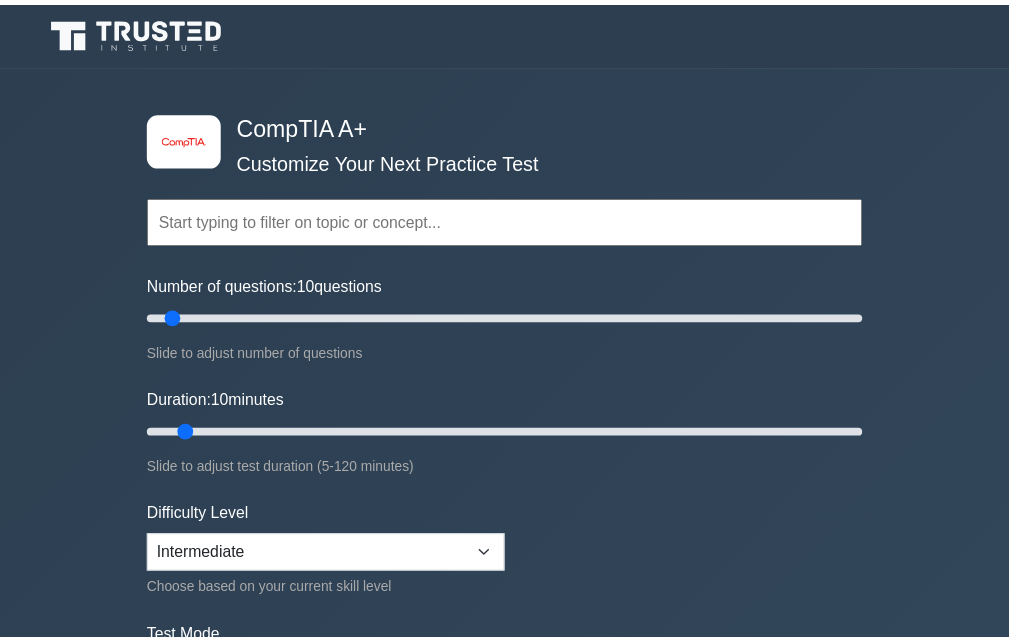 scroll, scrollTop: 0, scrollLeft: 0, axis: both 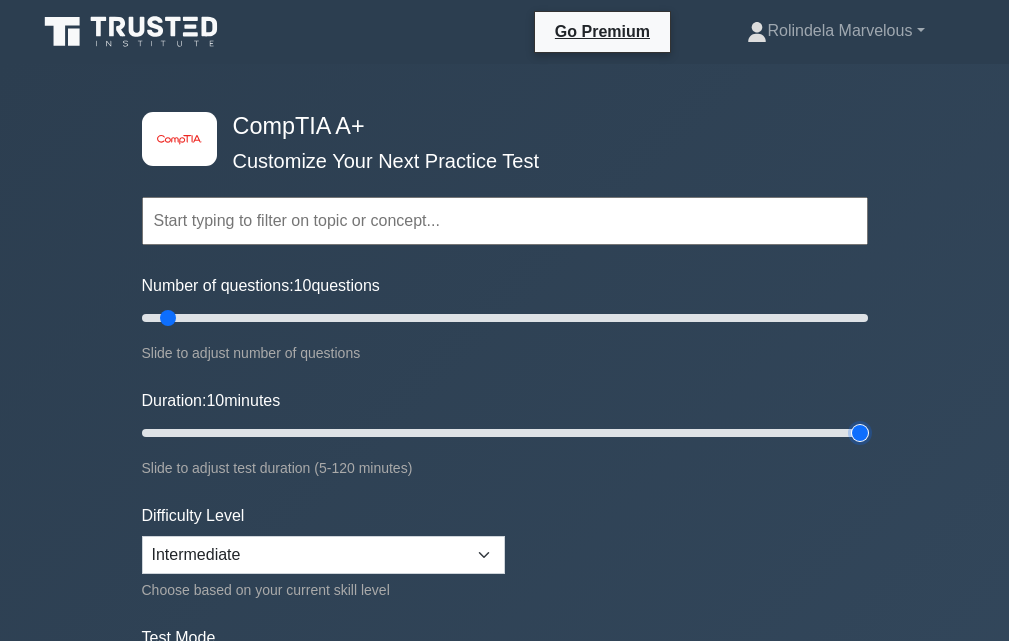type on "120" 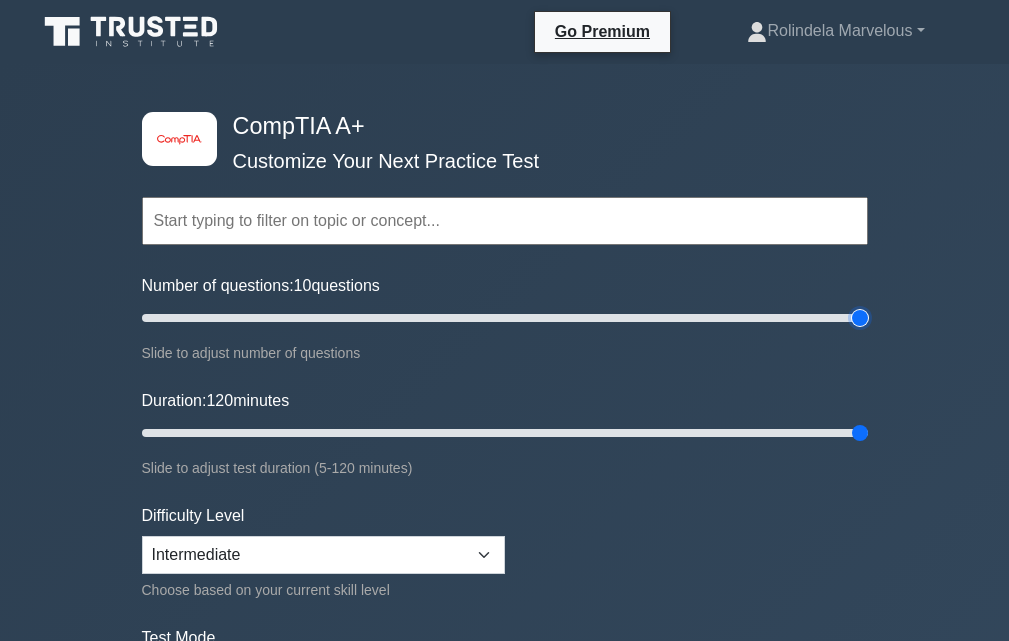 click on "Number of questions:  10  questions" at bounding box center [505, 318] 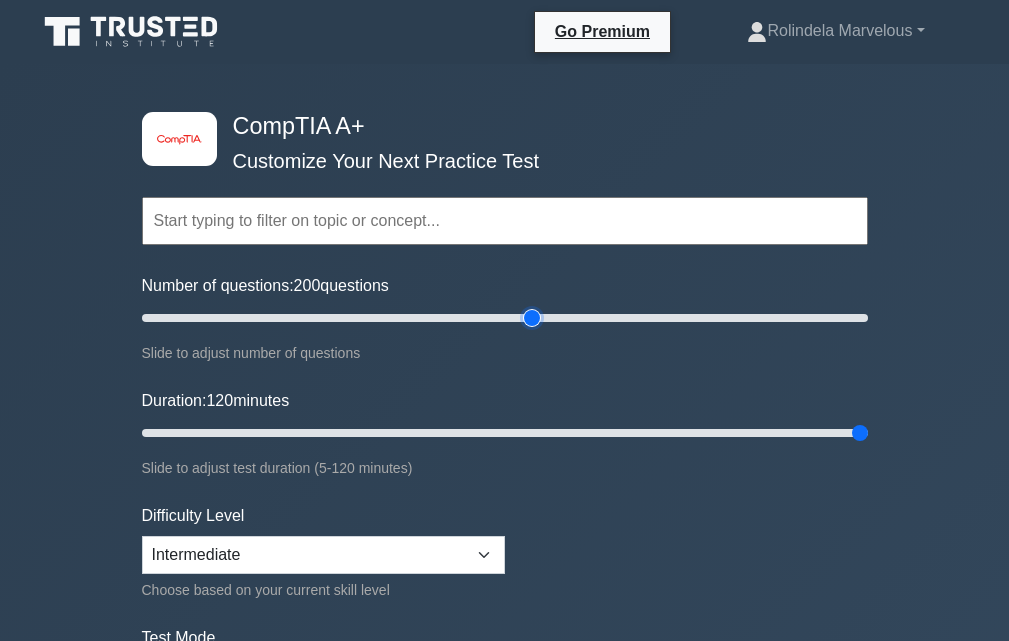 click on "Number of questions:  200  questions" at bounding box center (505, 318) 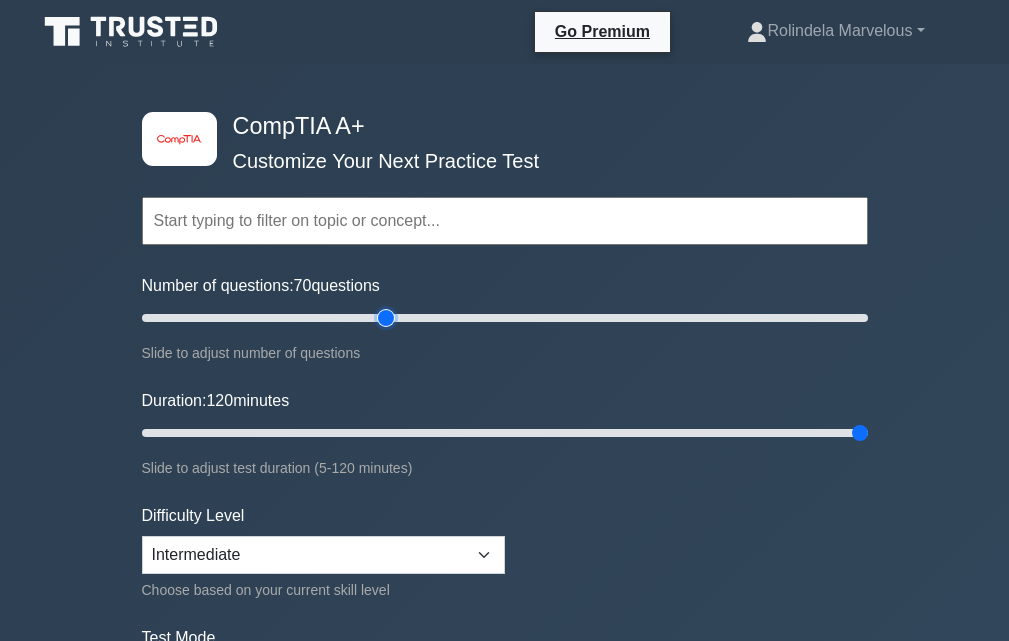 drag, startPoint x: 387, startPoint y: 314, endPoint x: 332, endPoint y: 298, distance: 57.280014 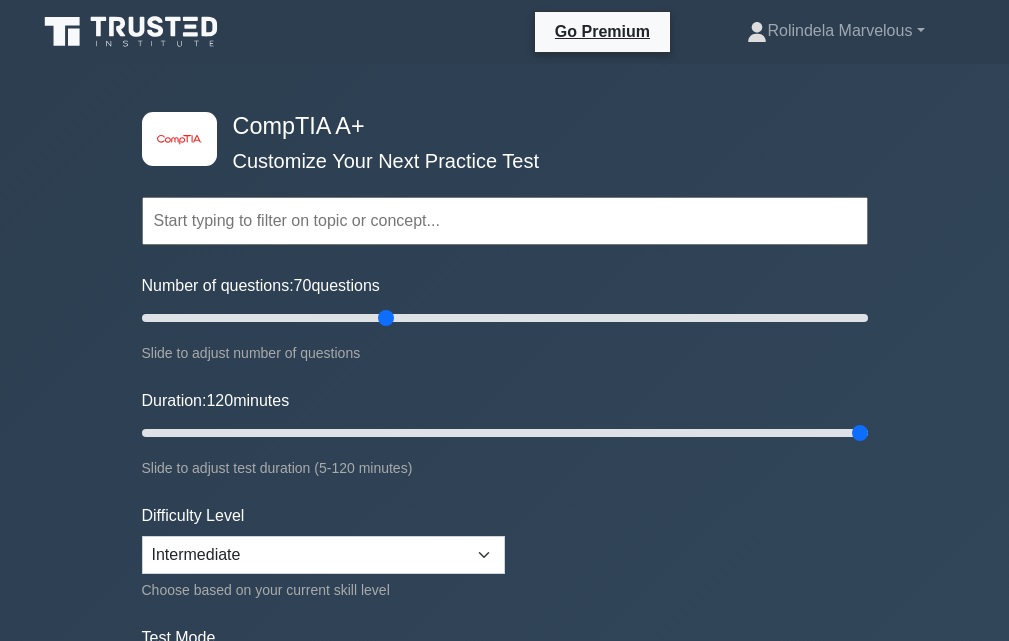 click on "70" at bounding box center (303, 285) 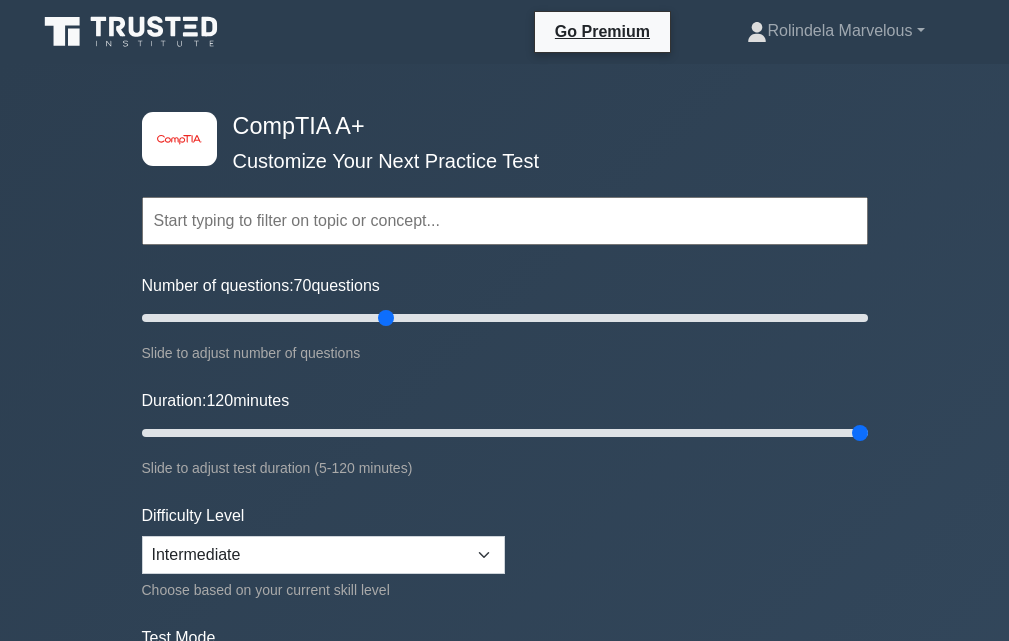 click on "Number of questions:  70  questions" at bounding box center [505, 318] 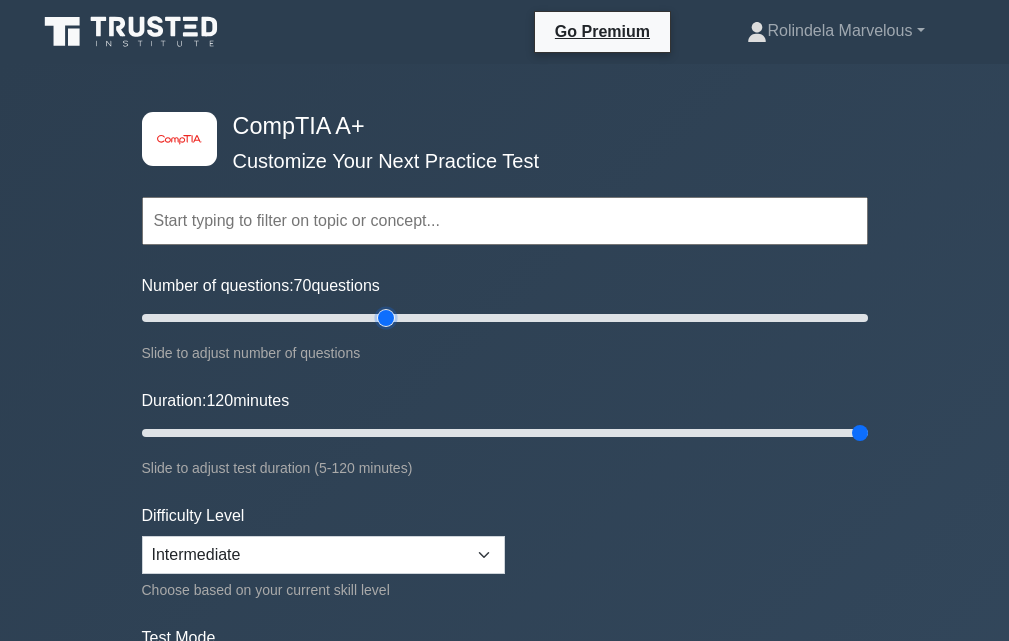 drag, startPoint x: 245, startPoint y: 300, endPoint x: 256, endPoint y: 315, distance: 18.601076 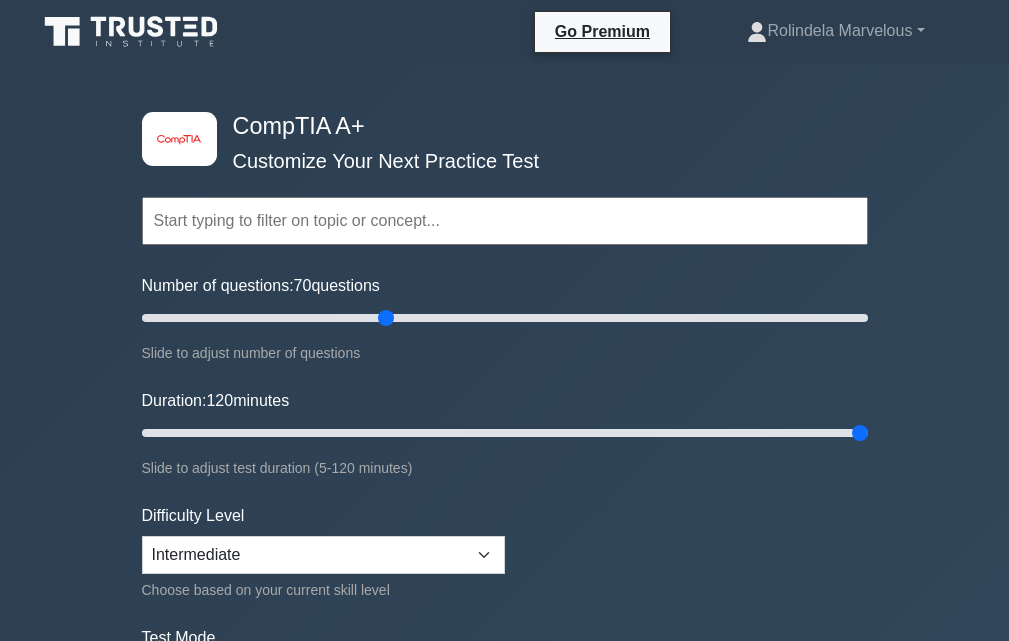 click on "Number of questions:  70  questions
Slide to adjust number of questions" at bounding box center (505, 319) 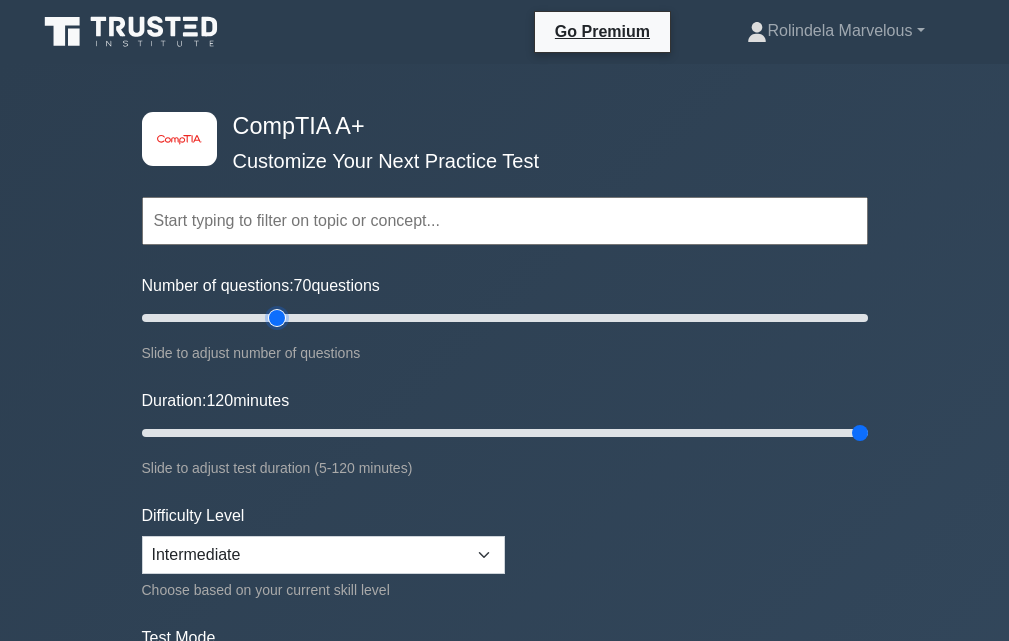 click on "Number of questions:  70  questions" at bounding box center [505, 318] 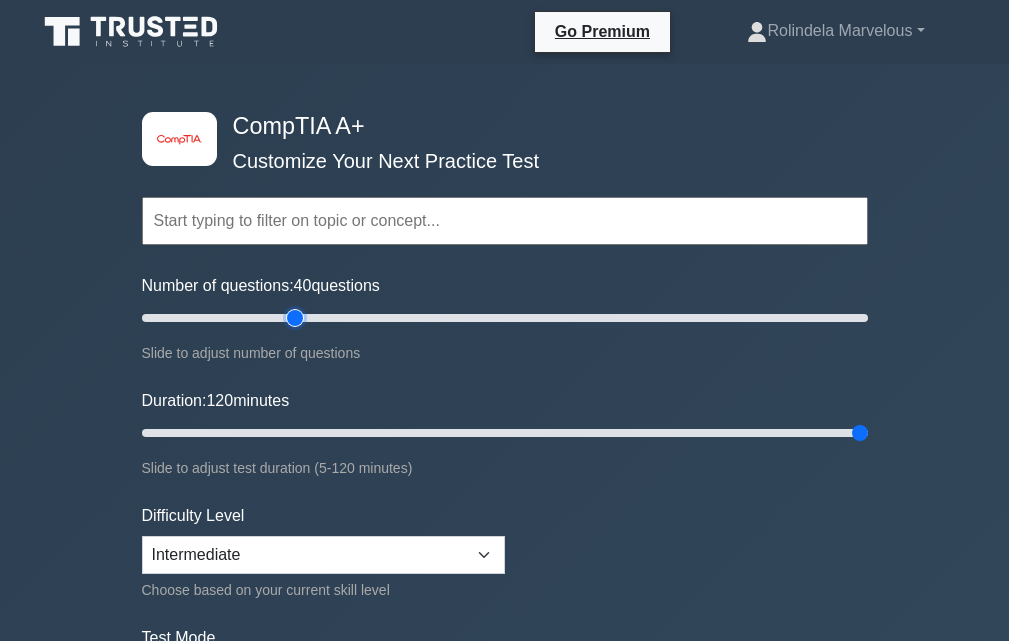 click on "Number of questions:  40  questions" at bounding box center [505, 318] 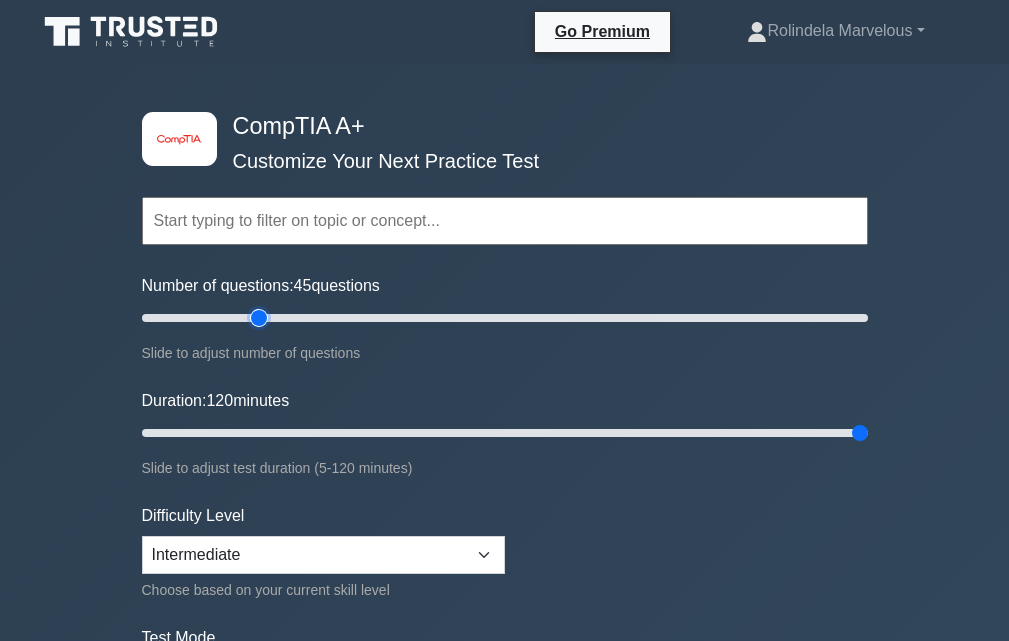 type on "35" 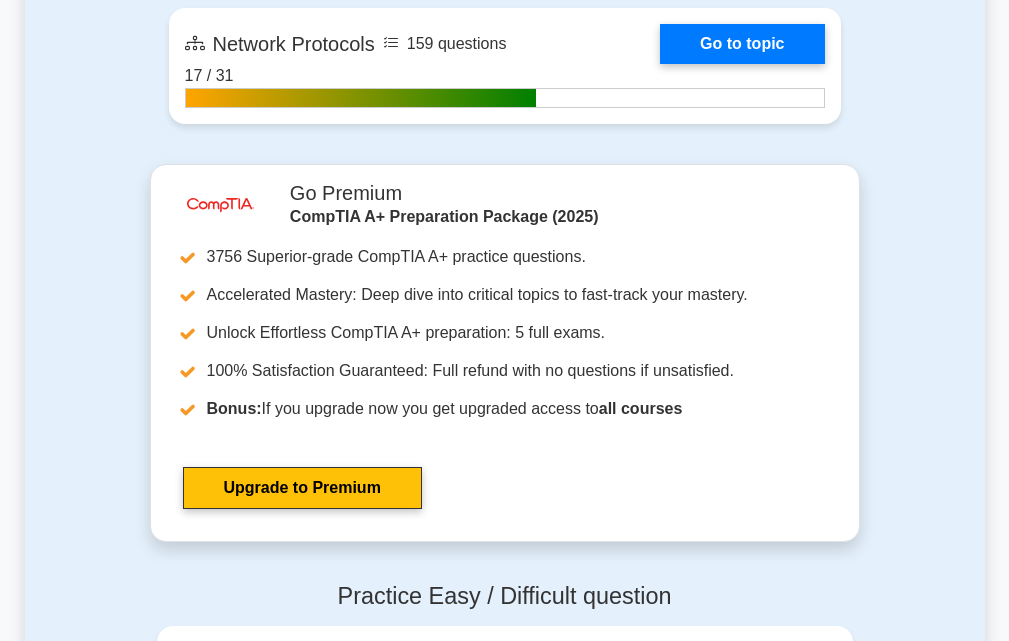 scroll, scrollTop: 4400, scrollLeft: 0, axis: vertical 